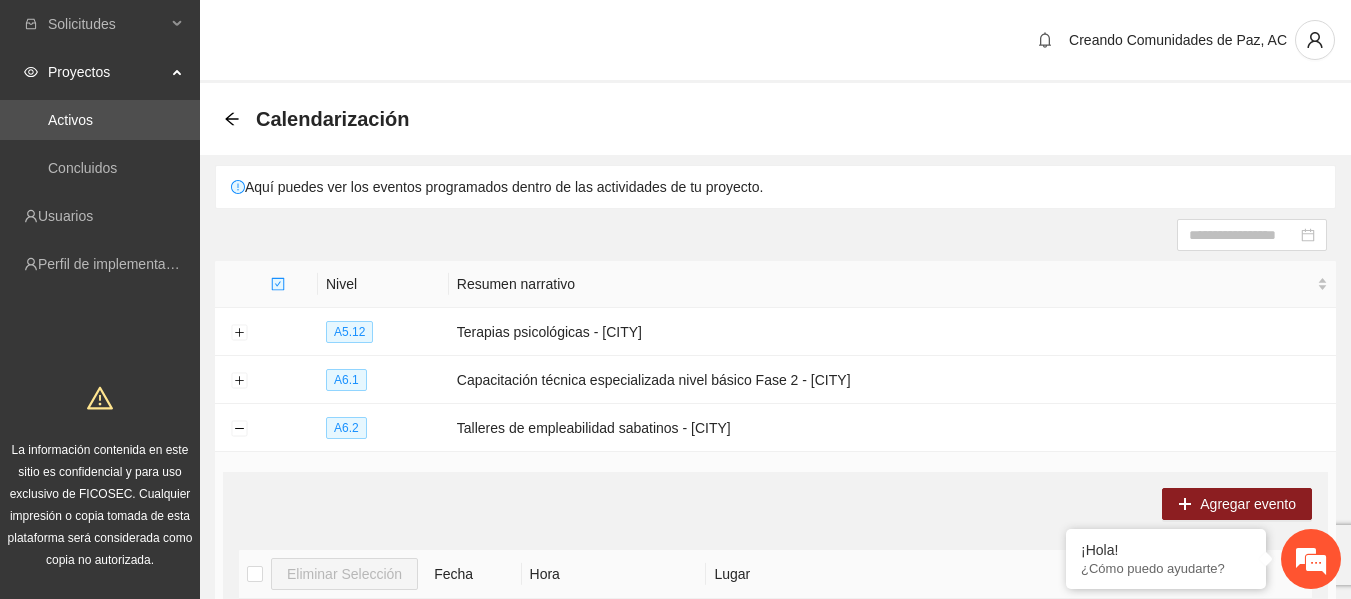 scroll, scrollTop: 666, scrollLeft: 0, axis: vertical 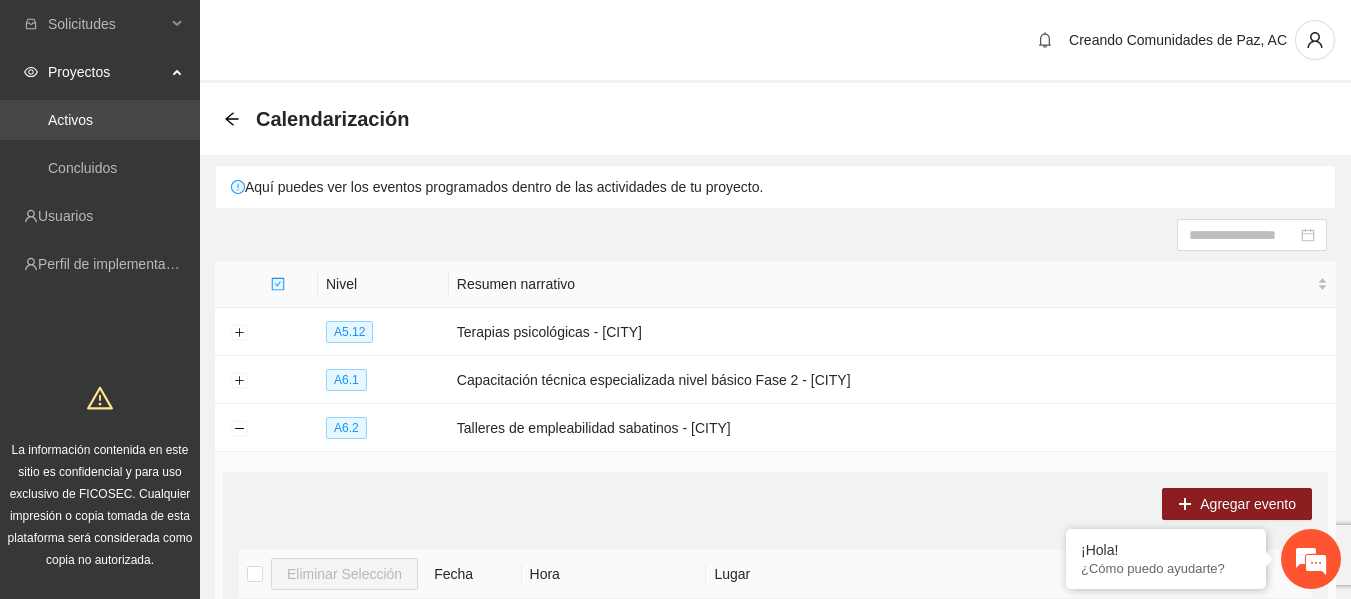 click on "Activos" at bounding box center (70, 120) 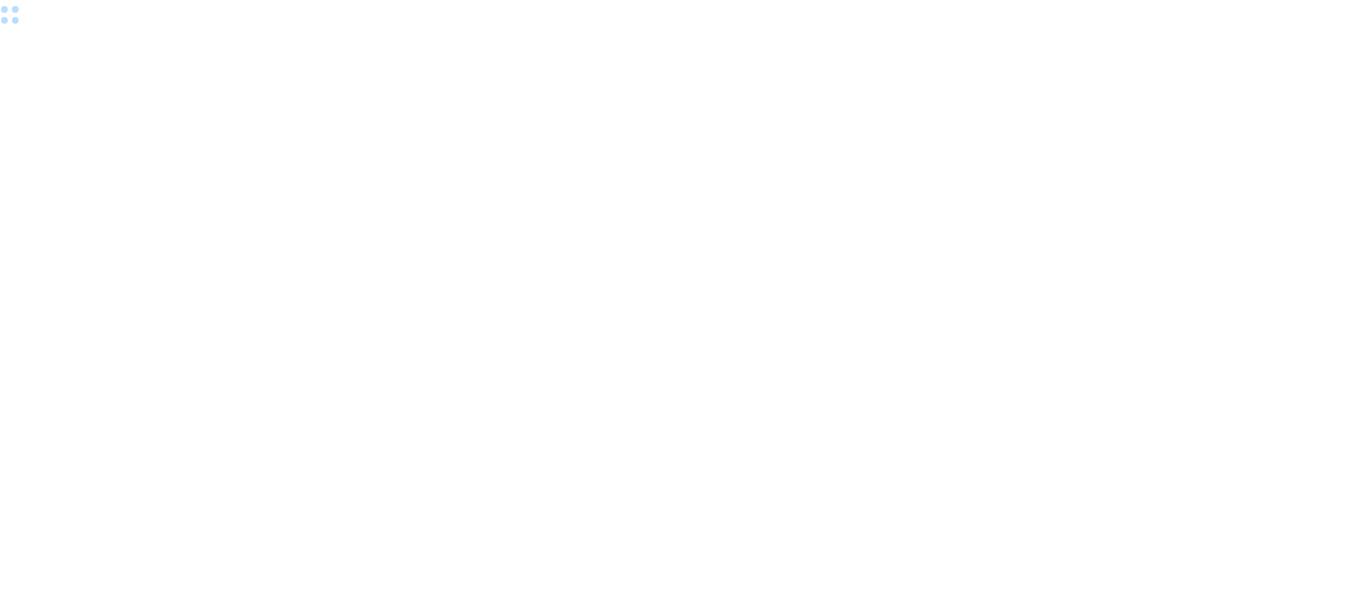 scroll, scrollTop: 0, scrollLeft: 0, axis: both 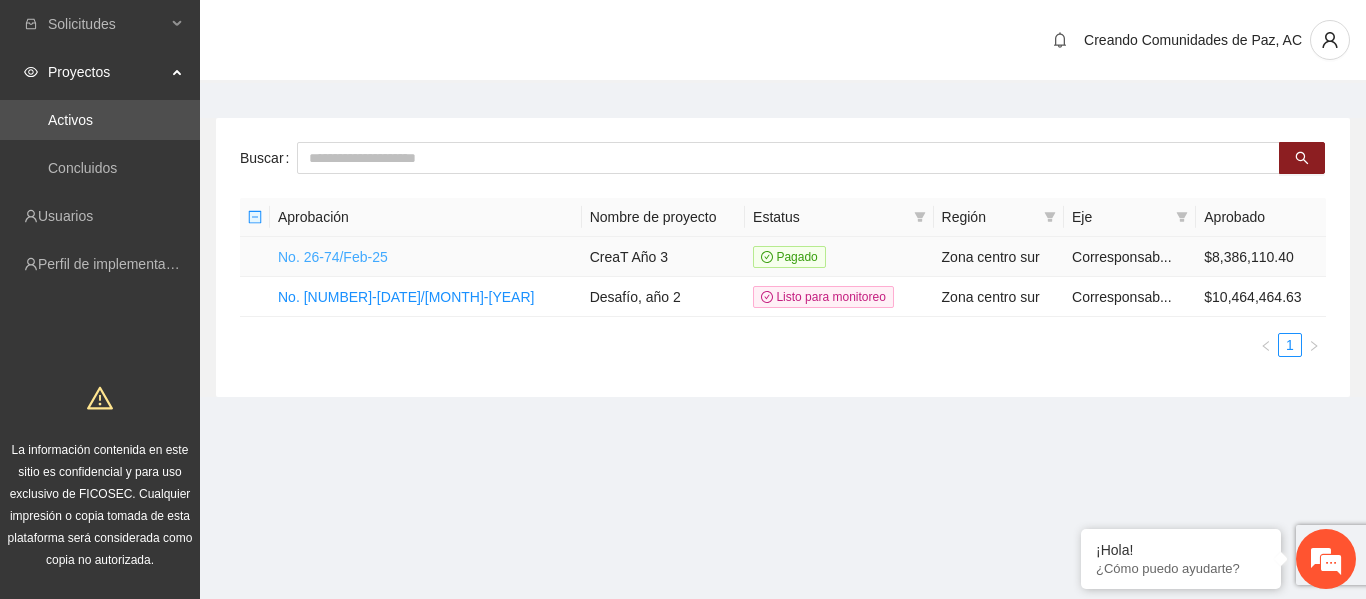 click on "No. 26-74/Feb-25" at bounding box center (333, 257) 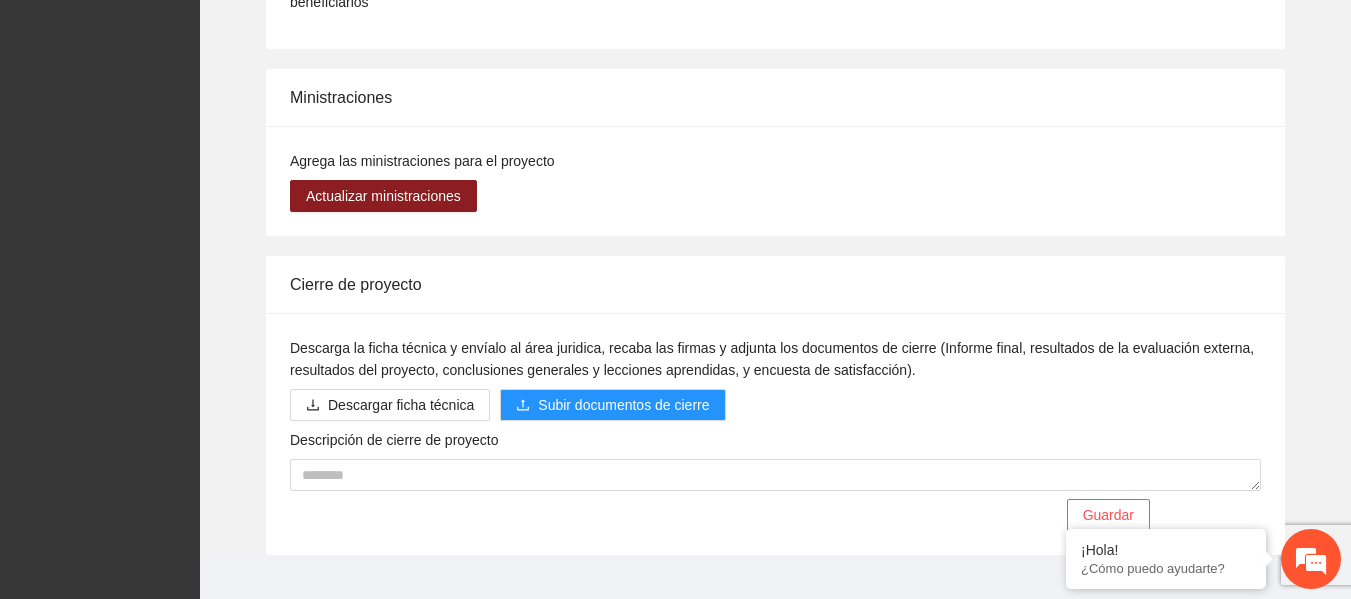 scroll, scrollTop: 2100, scrollLeft: 0, axis: vertical 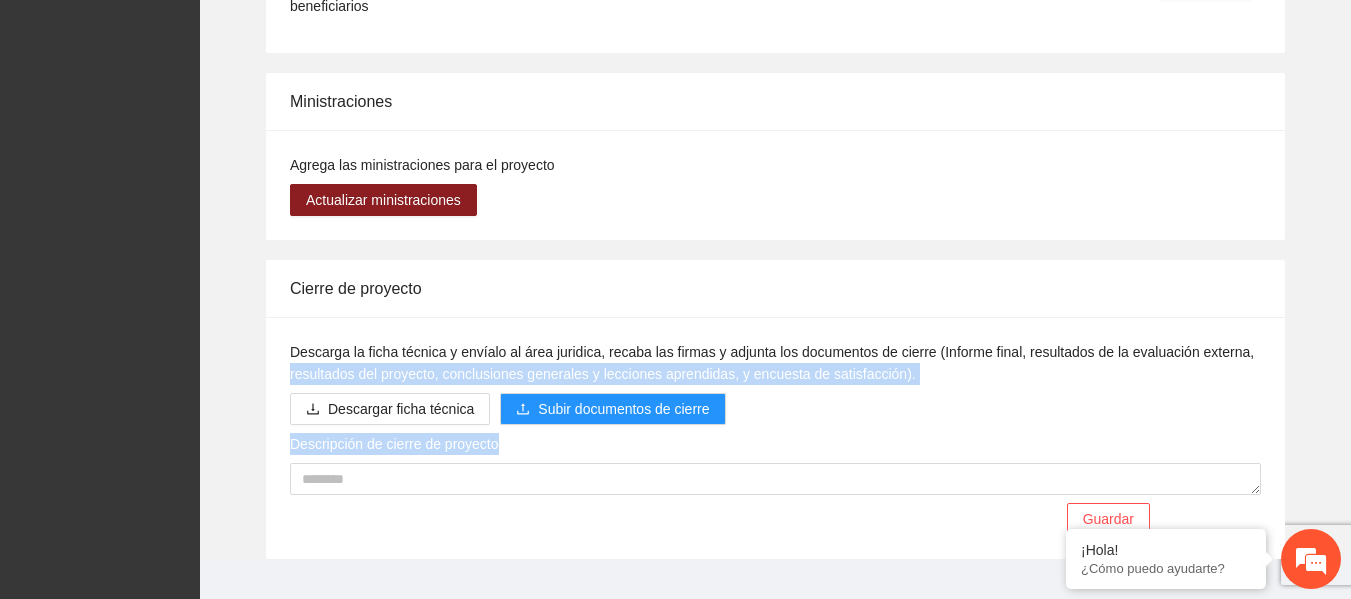 drag, startPoint x: 1344, startPoint y: 479, endPoint x: 1365, endPoint y: 322, distance: 158.39824 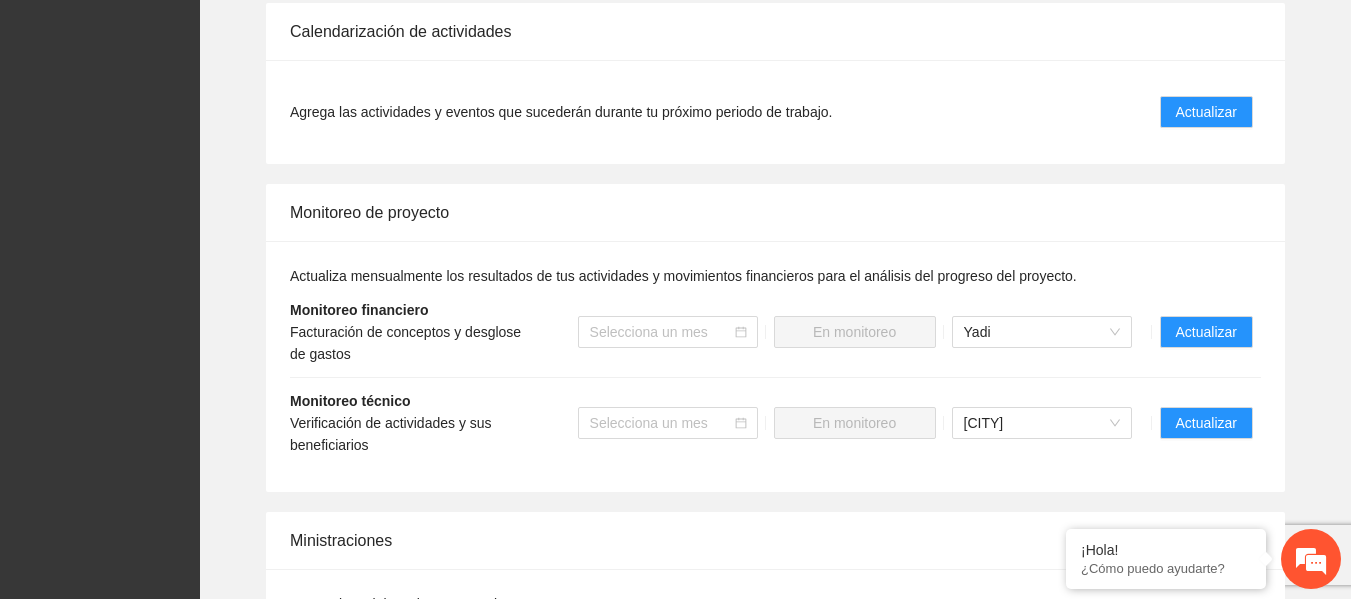 scroll, scrollTop: 0, scrollLeft: 0, axis: both 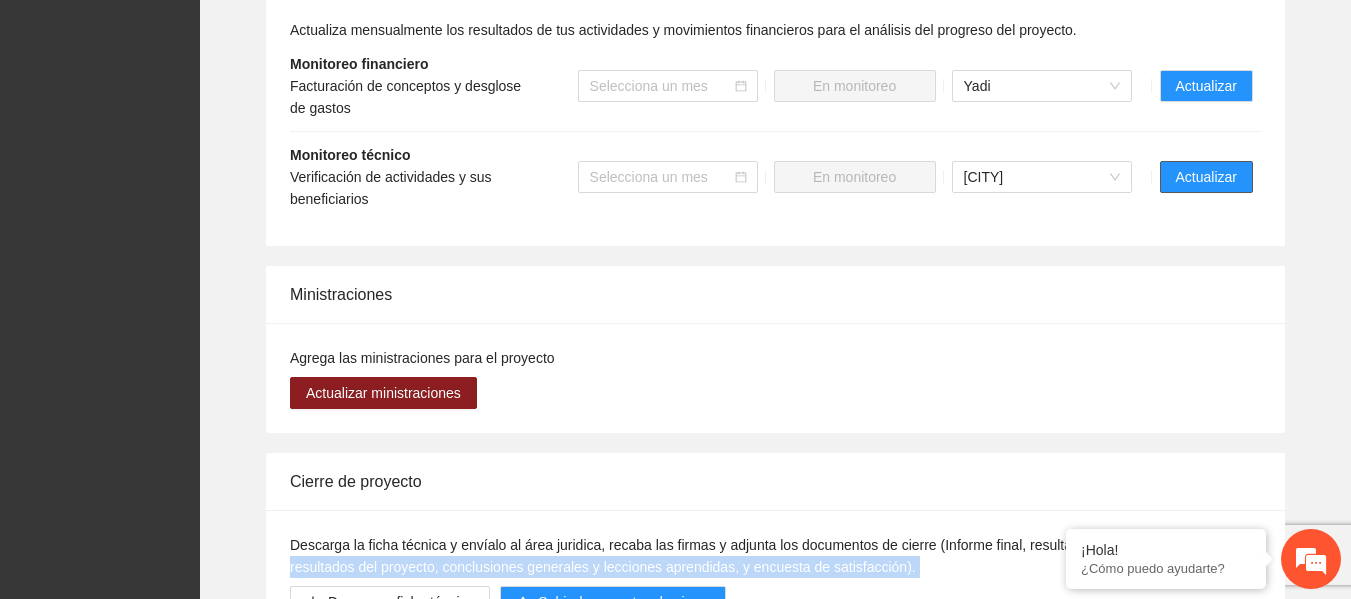 click on "Actualizar" at bounding box center (1206, 177) 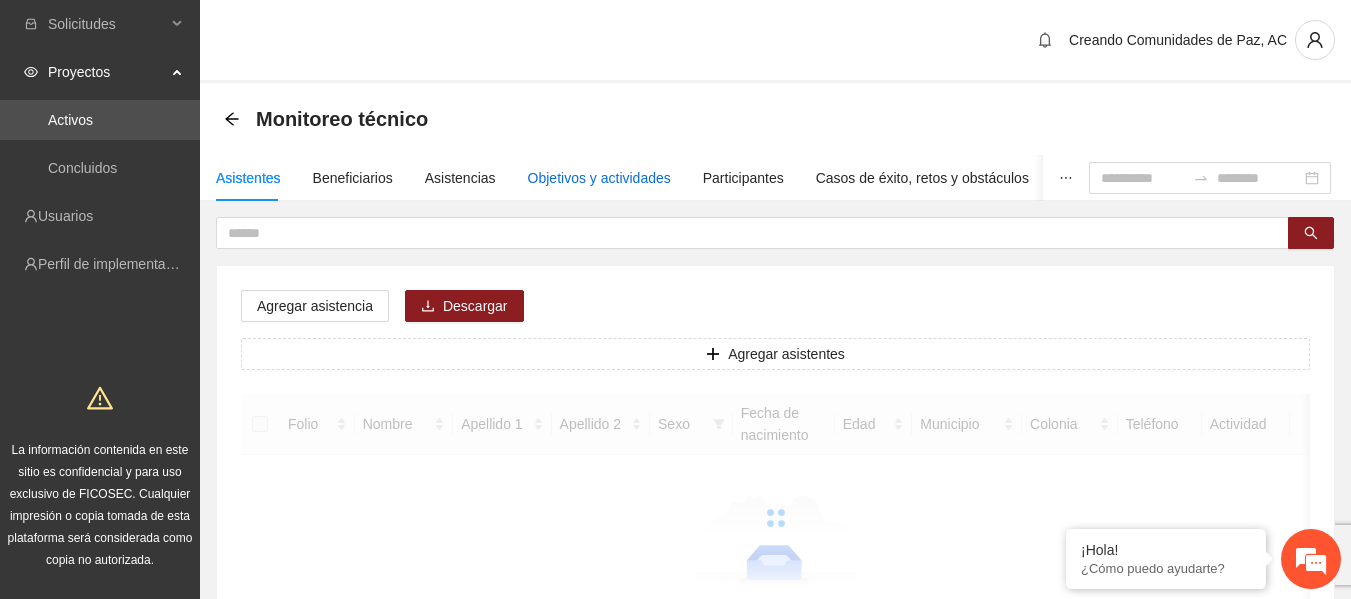 click on "Objetivos y actividades" at bounding box center [599, 178] 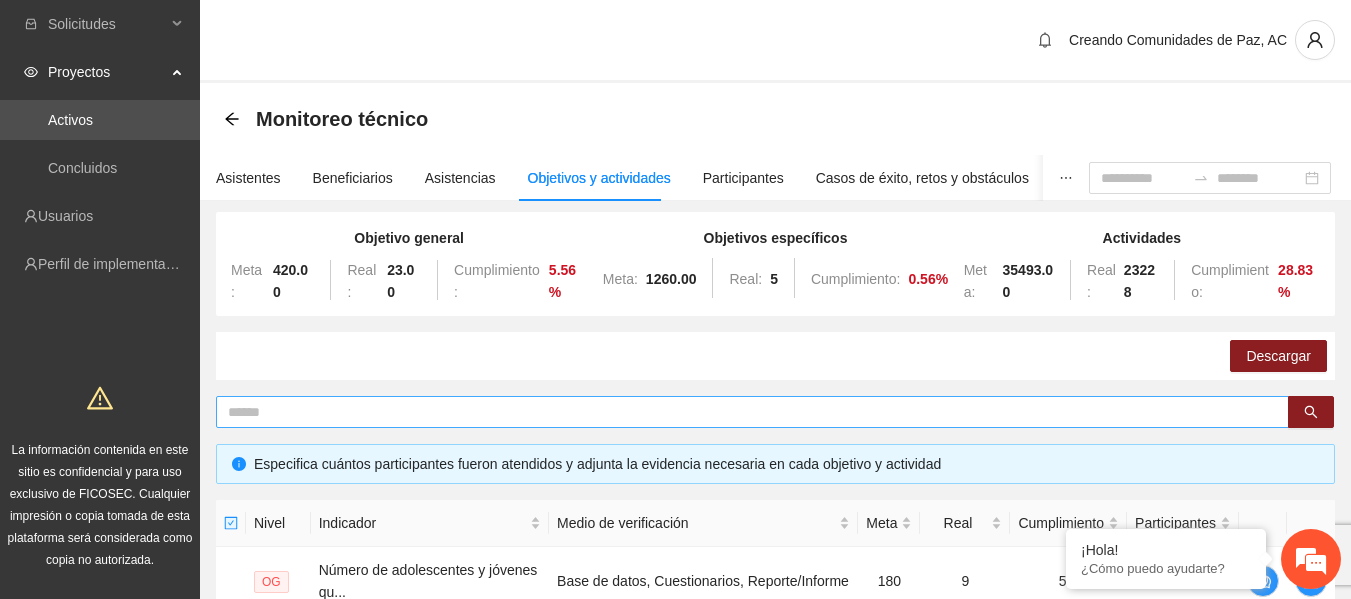 click at bounding box center [752, 412] 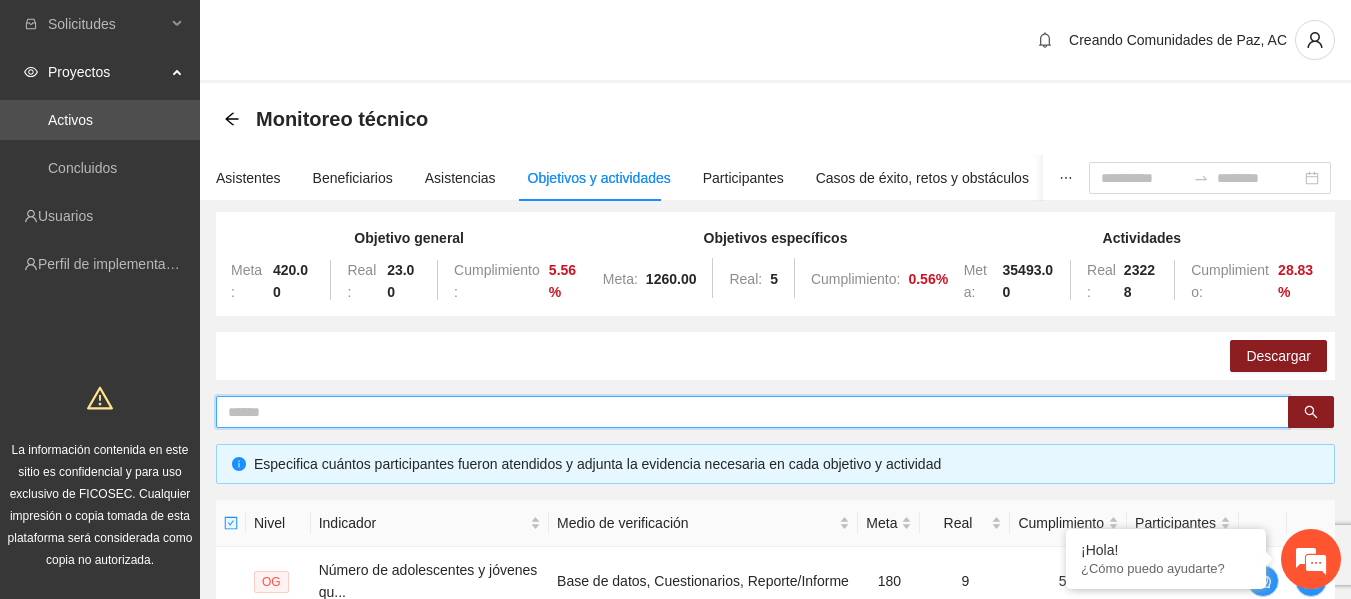 click at bounding box center (752, 412) 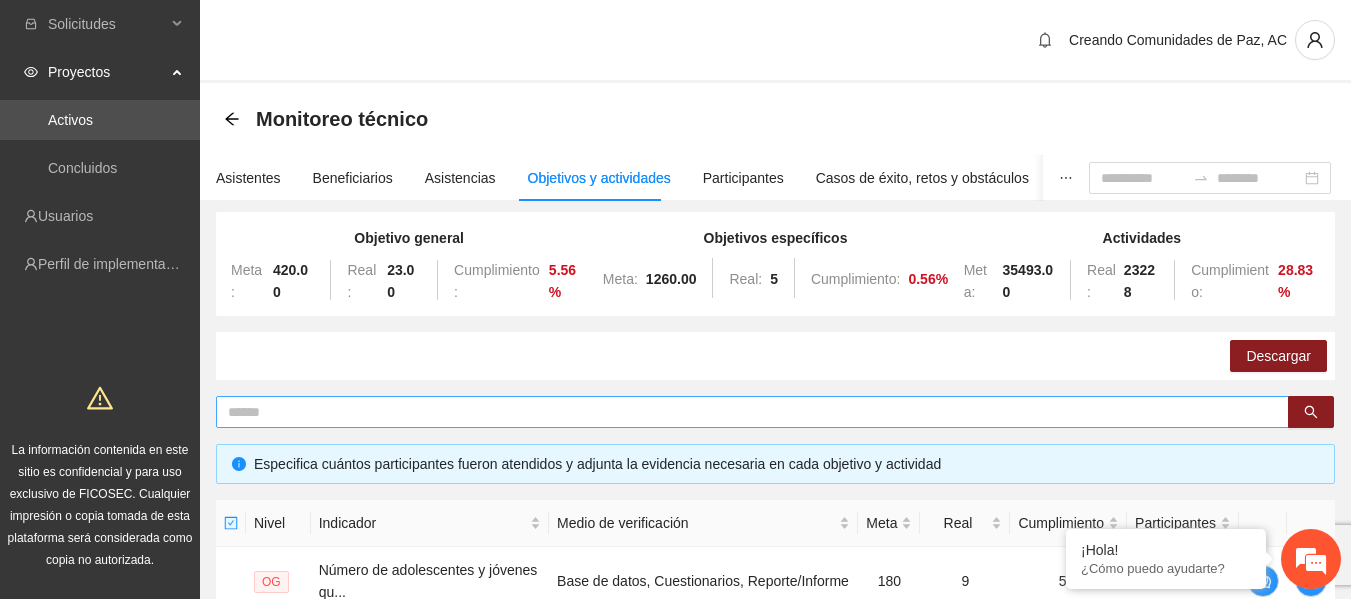 click at bounding box center [752, 412] 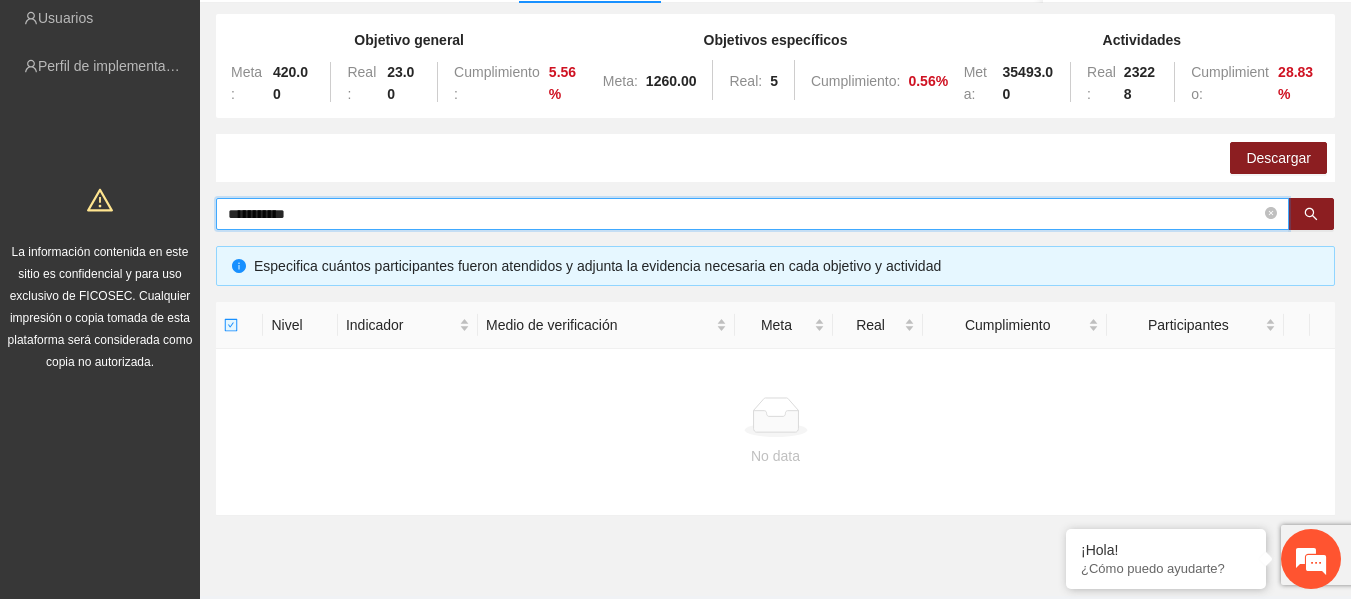 scroll, scrollTop: 200, scrollLeft: 0, axis: vertical 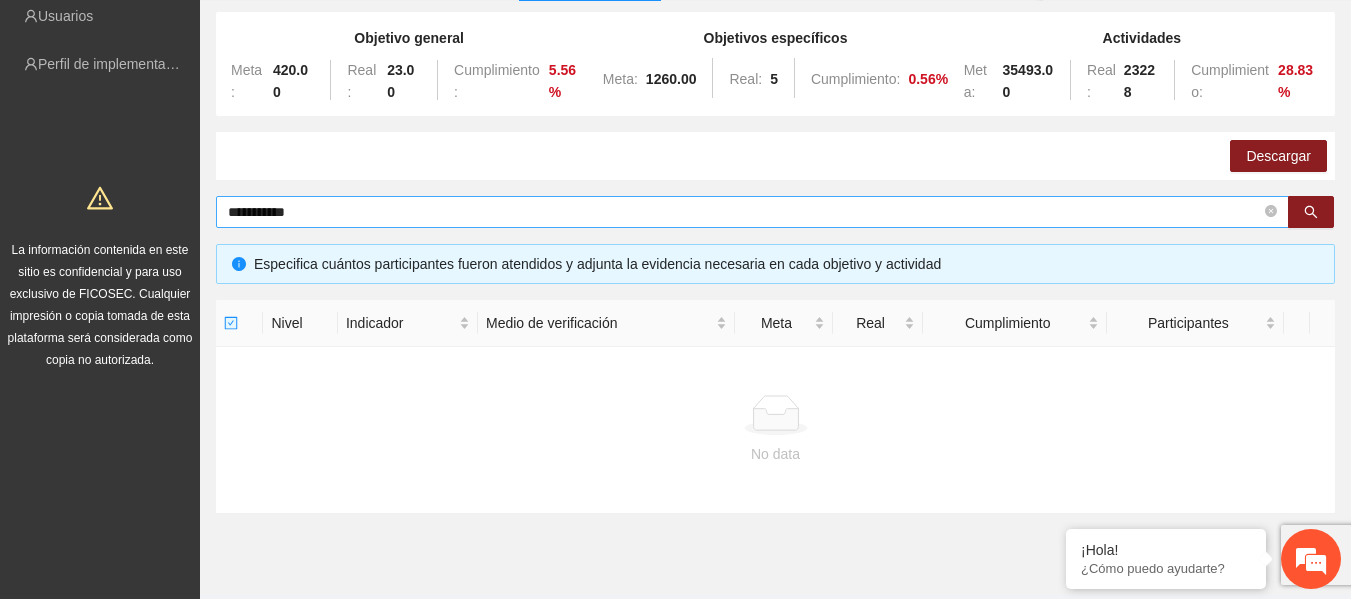 click on "**********" at bounding box center [752, 212] 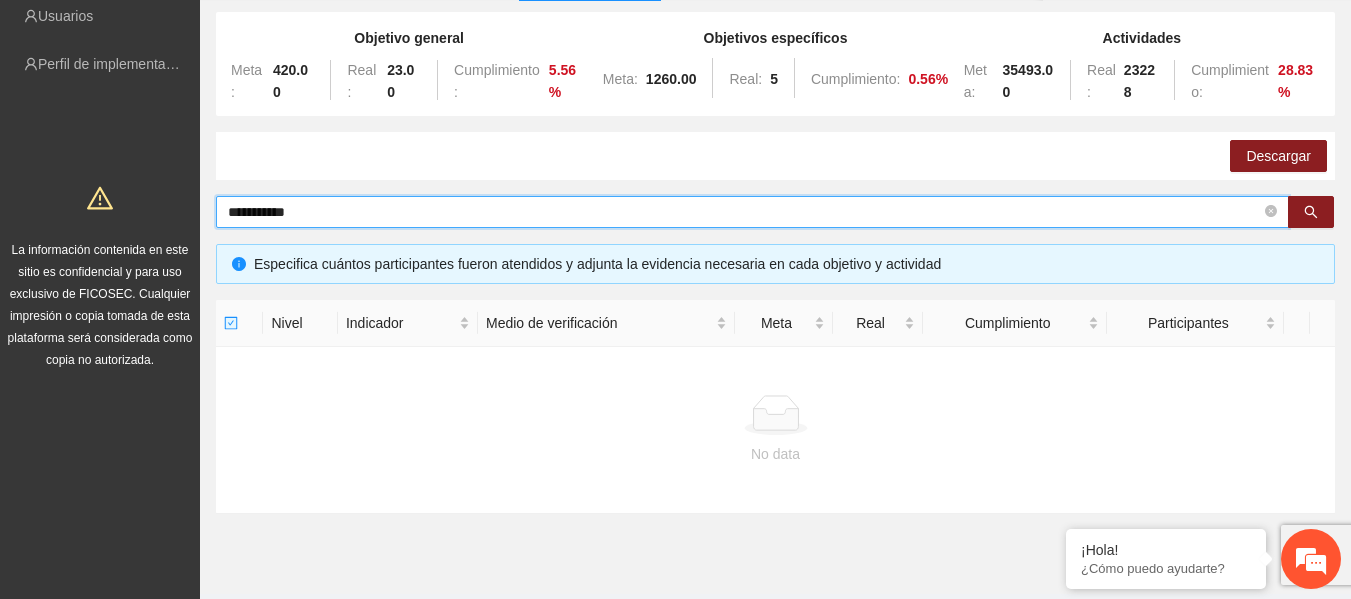 click on "**********" at bounding box center [744, 212] 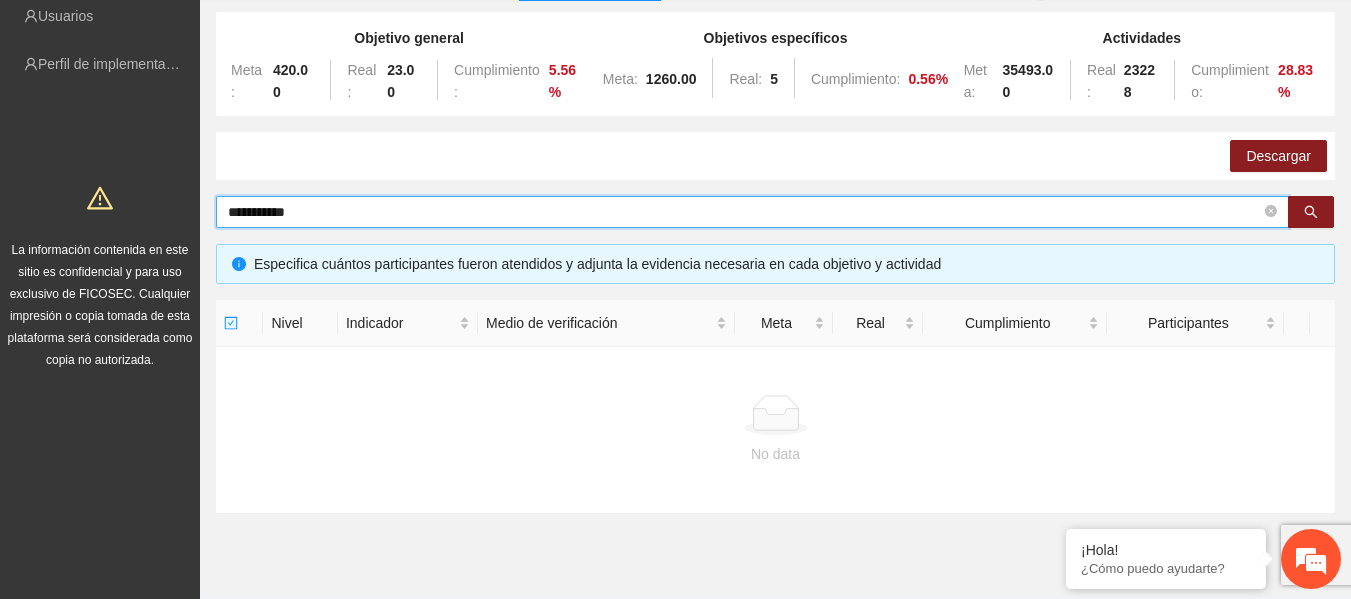 click on "**********" at bounding box center [744, 212] 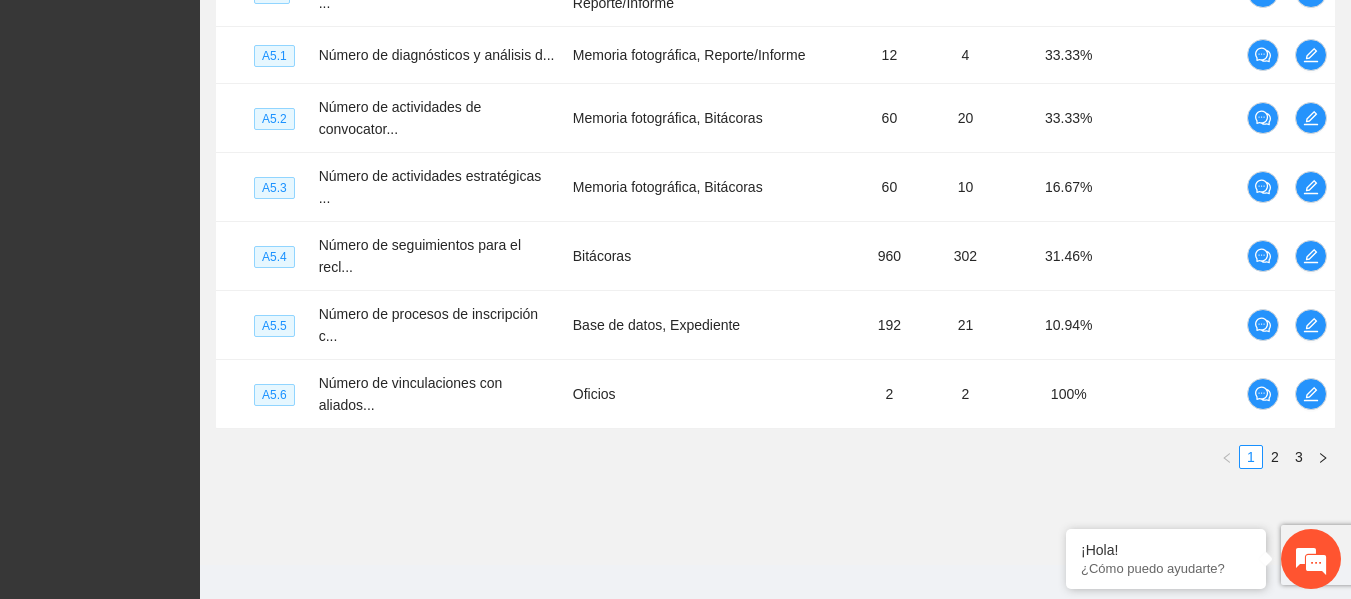 scroll, scrollTop: 782, scrollLeft: 0, axis: vertical 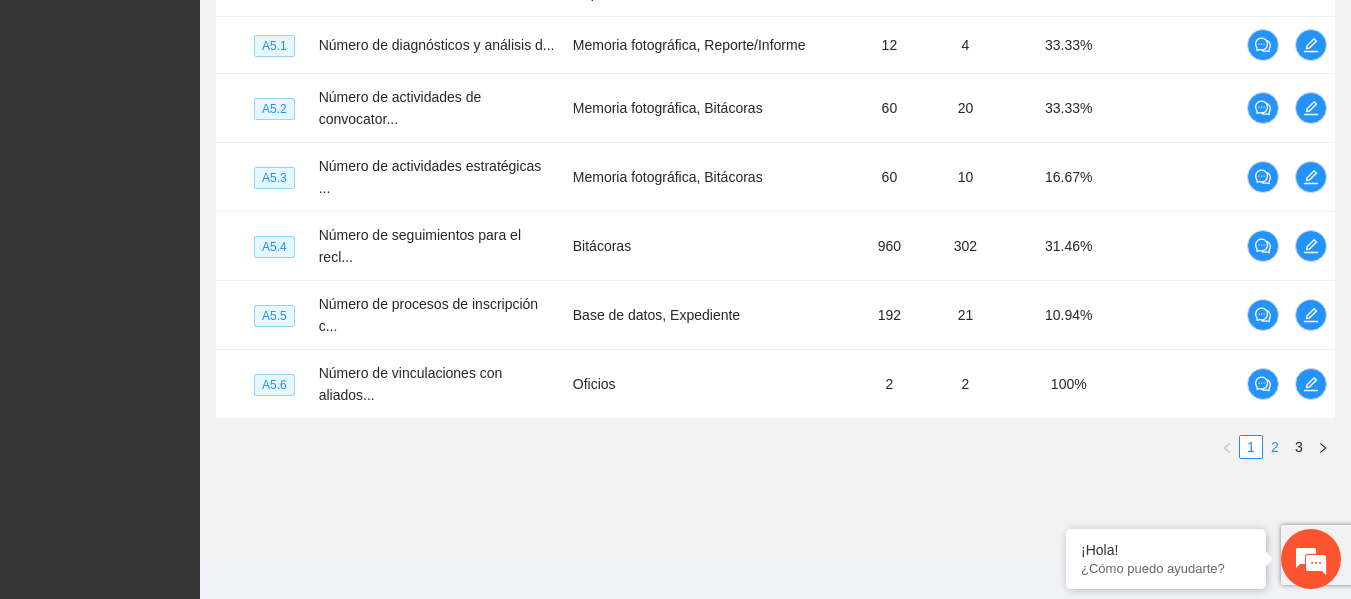 click on "2" at bounding box center [1275, 447] 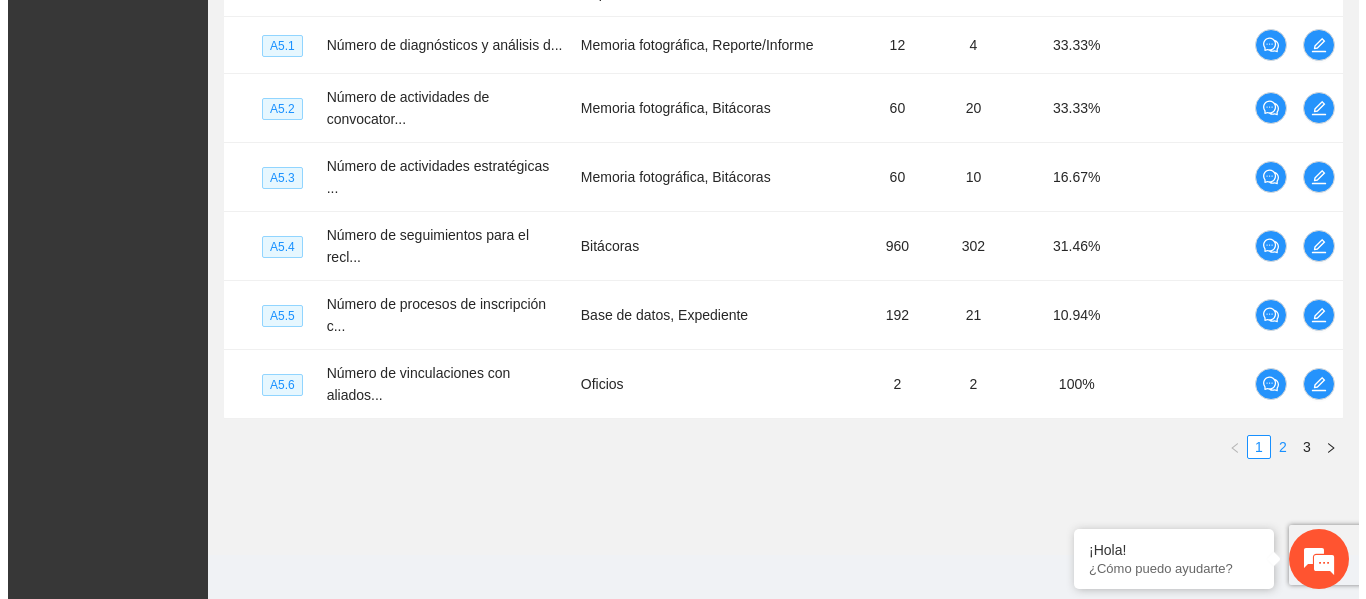 scroll, scrollTop: 710, scrollLeft: 0, axis: vertical 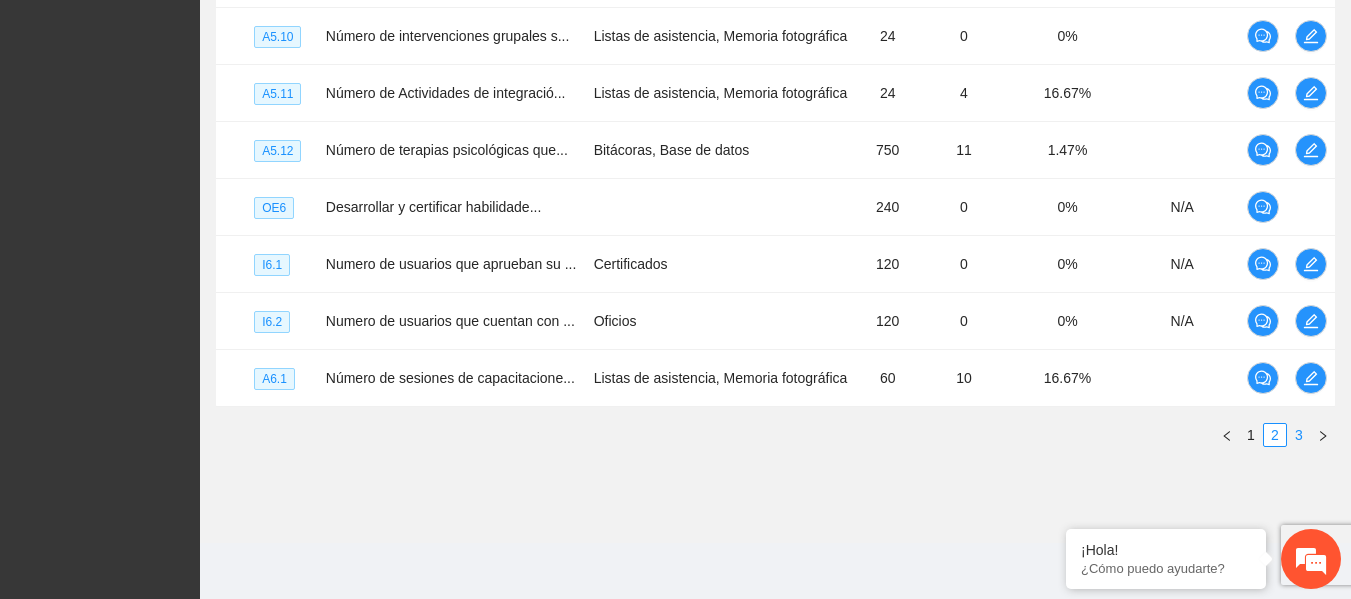 click on "3" at bounding box center (1299, 435) 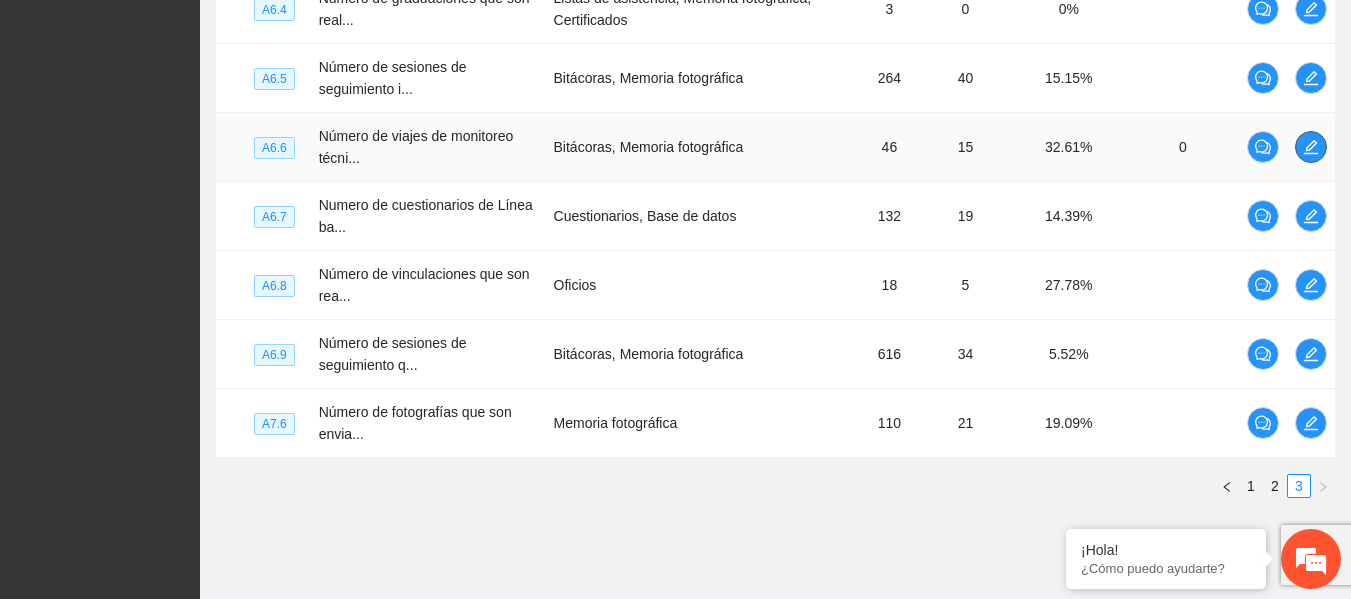 click 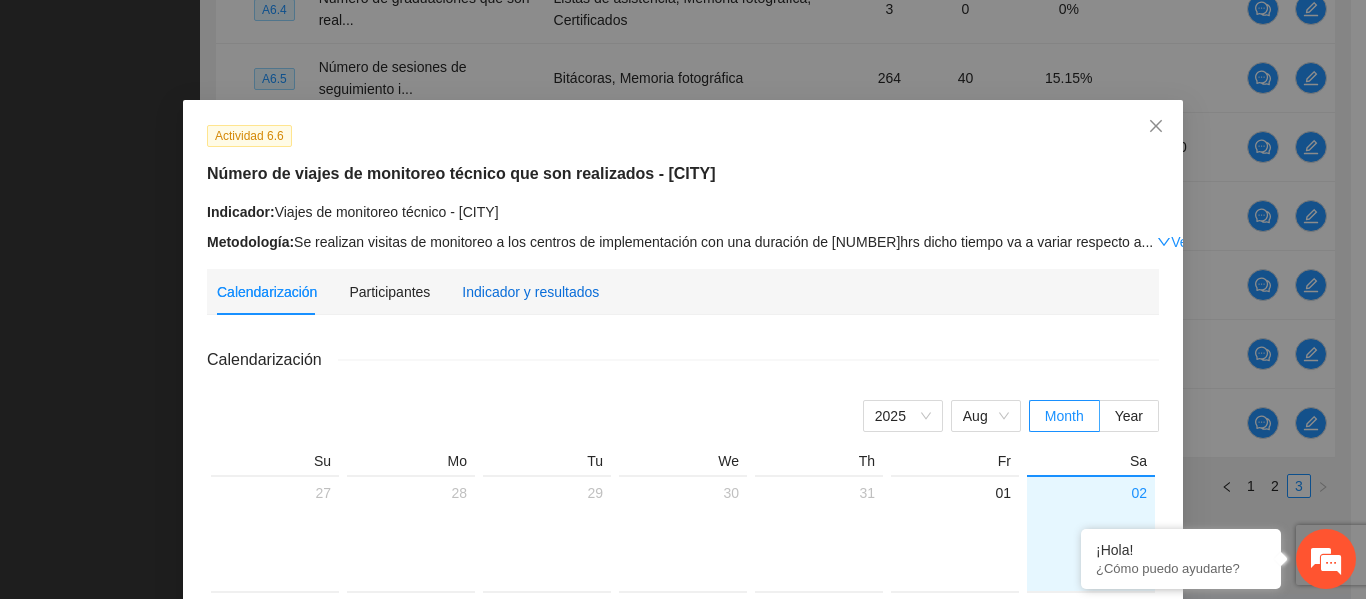 click on "Indicador y resultados" at bounding box center [530, 292] 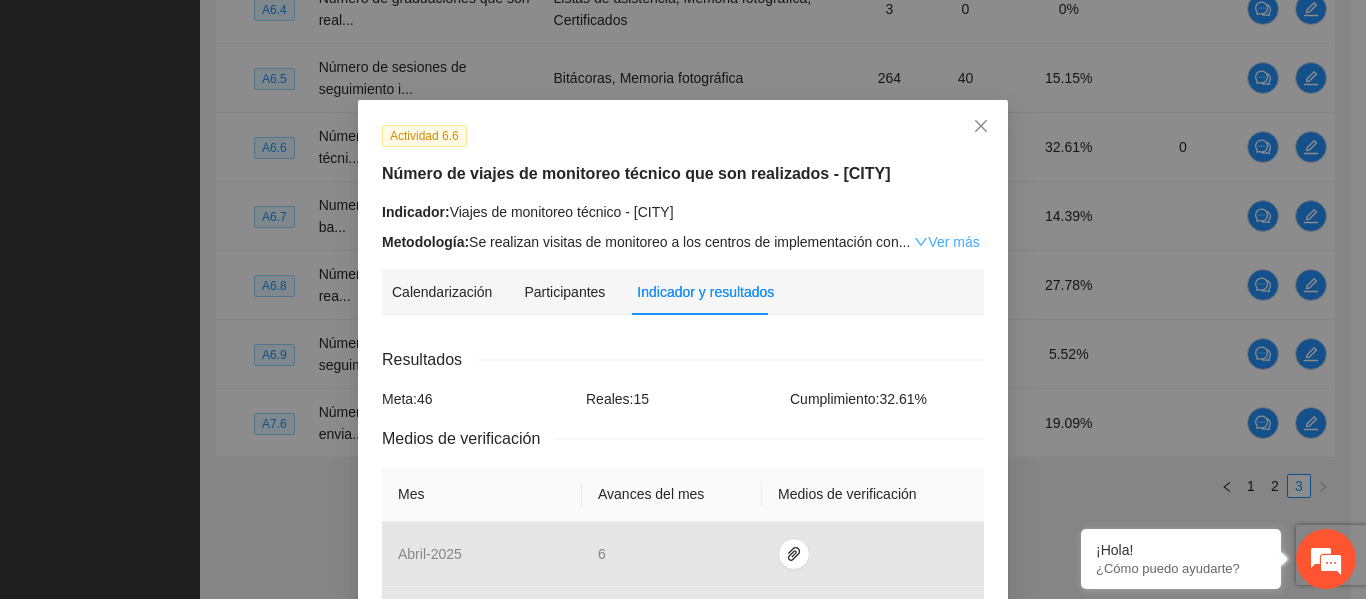 click on "Ver más" at bounding box center [946, 242] 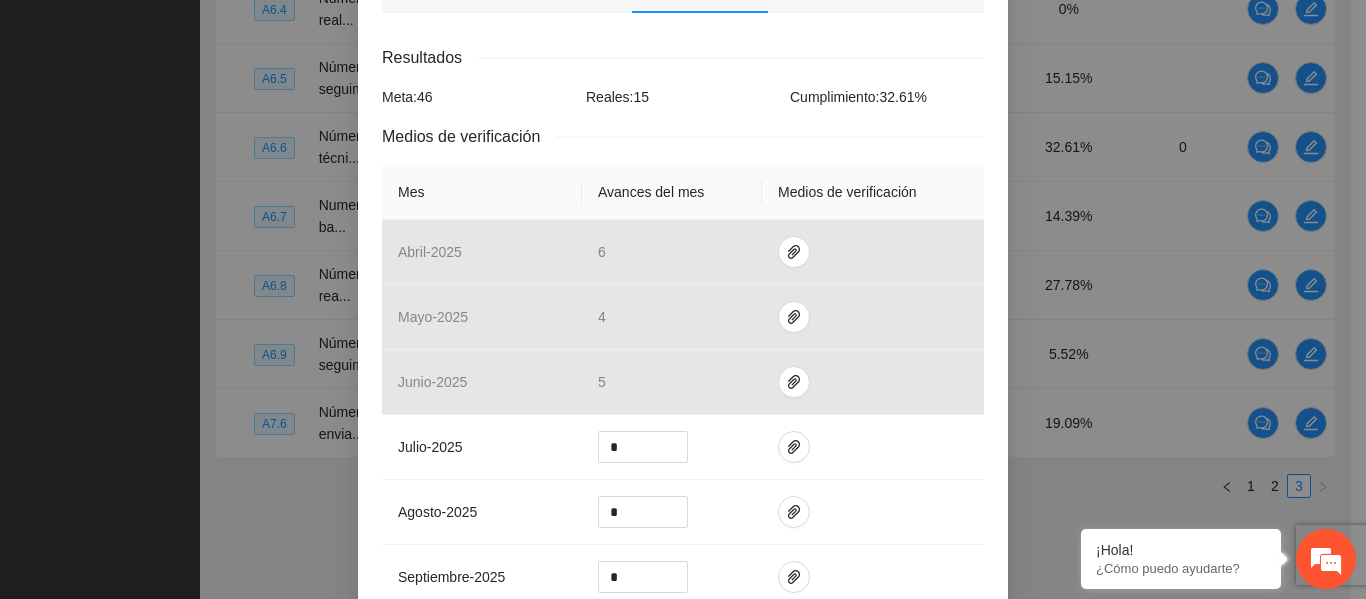 scroll, scrollTop: 490, scrollLeft: 0, axis: vertical 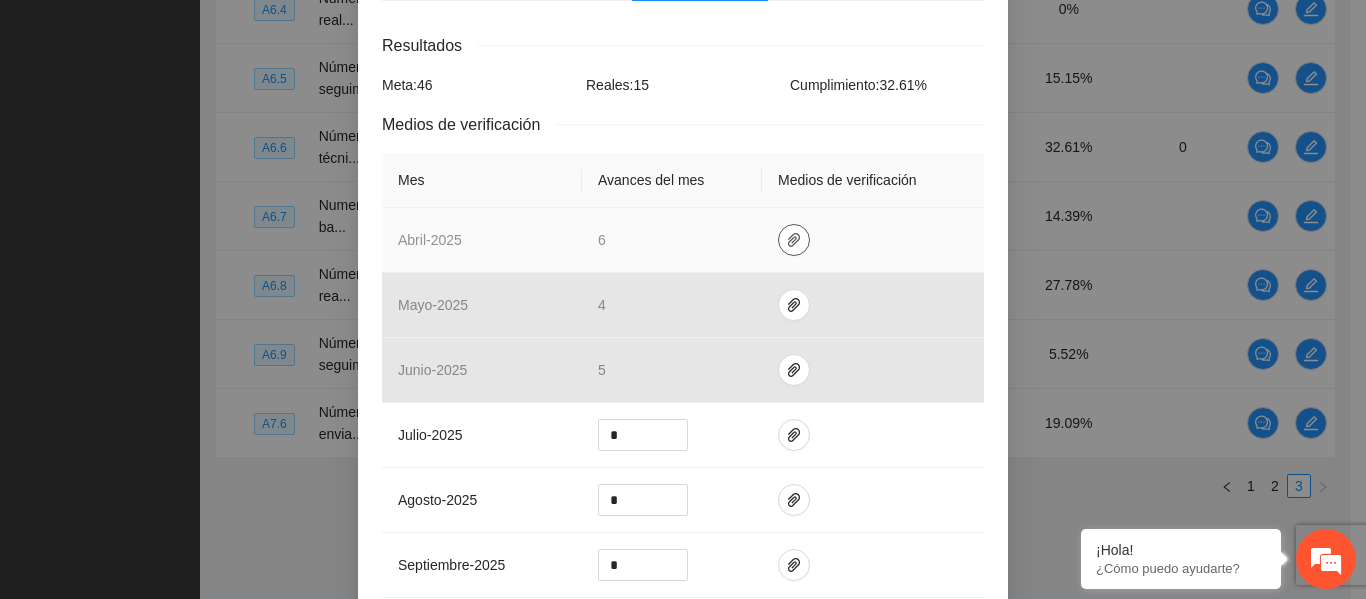 click 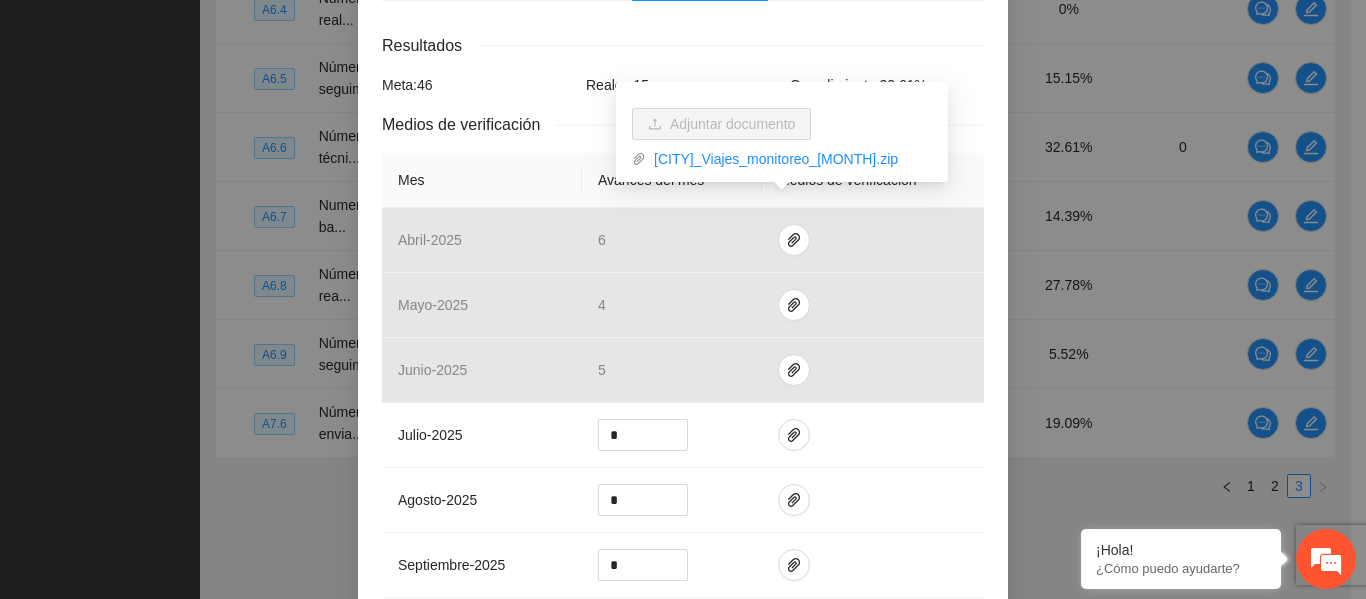 click on "Mes" at bounding box center [482, 180] 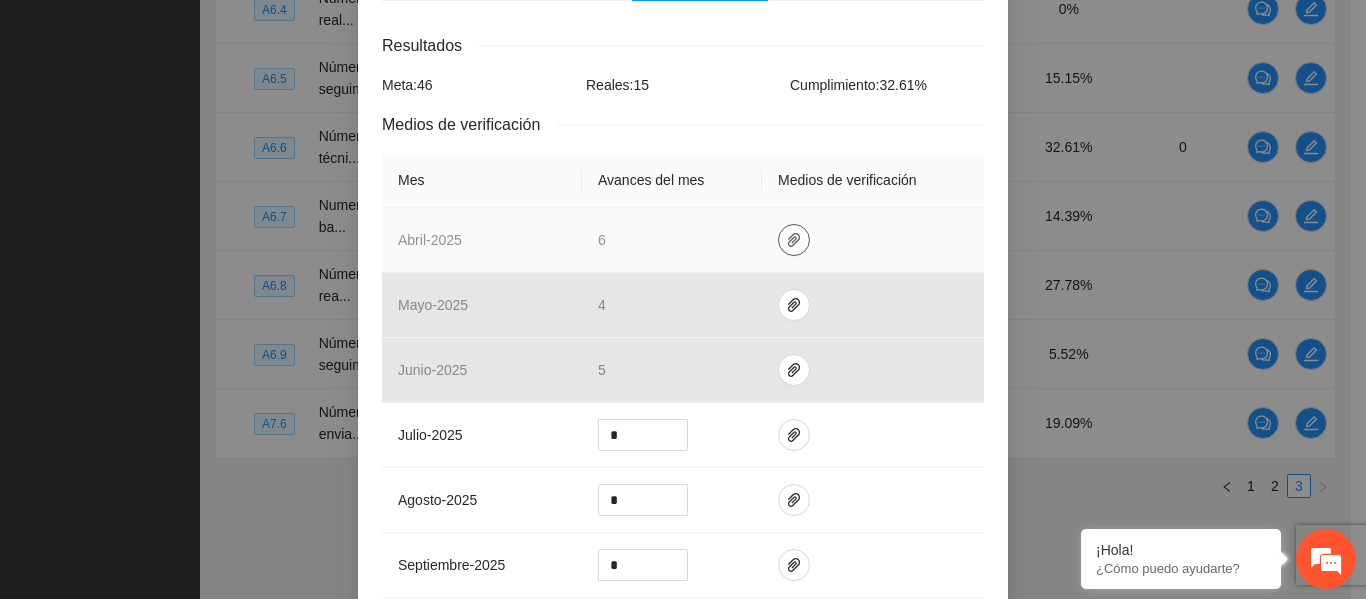 click at bounding box center [794, 240] 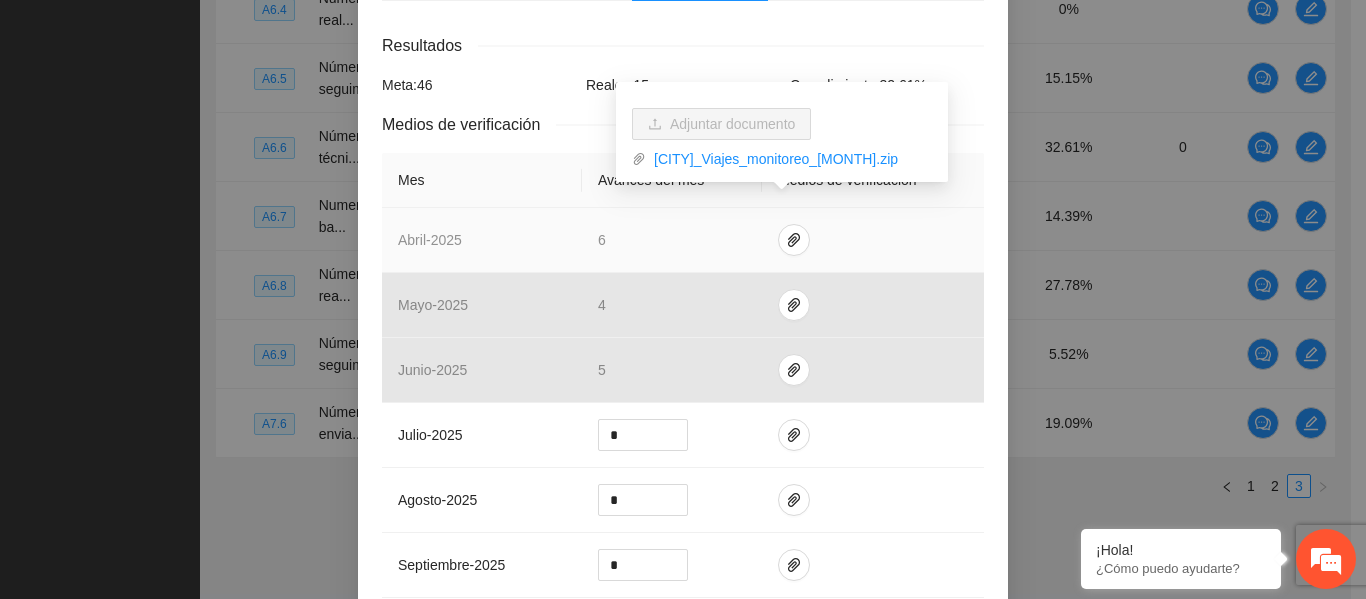 click on "abril  -  2025" at bounding box center (482, 240) 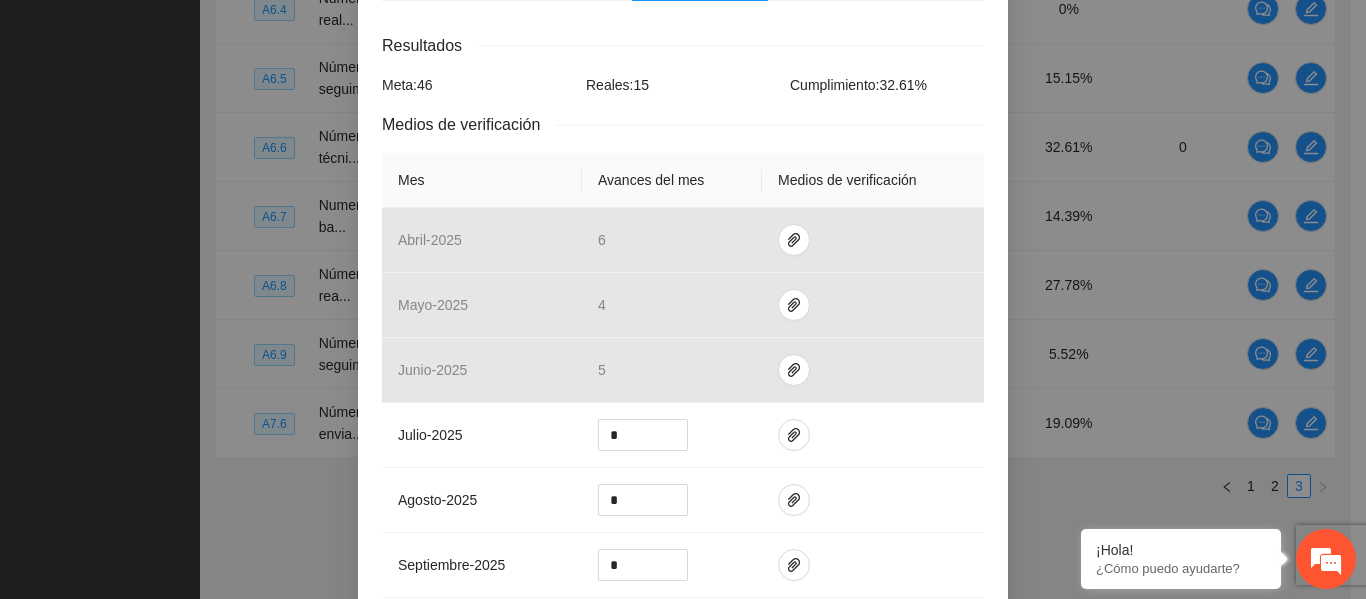scroll, scrollTop: 176, scrollLeft: 0, axis: vertical 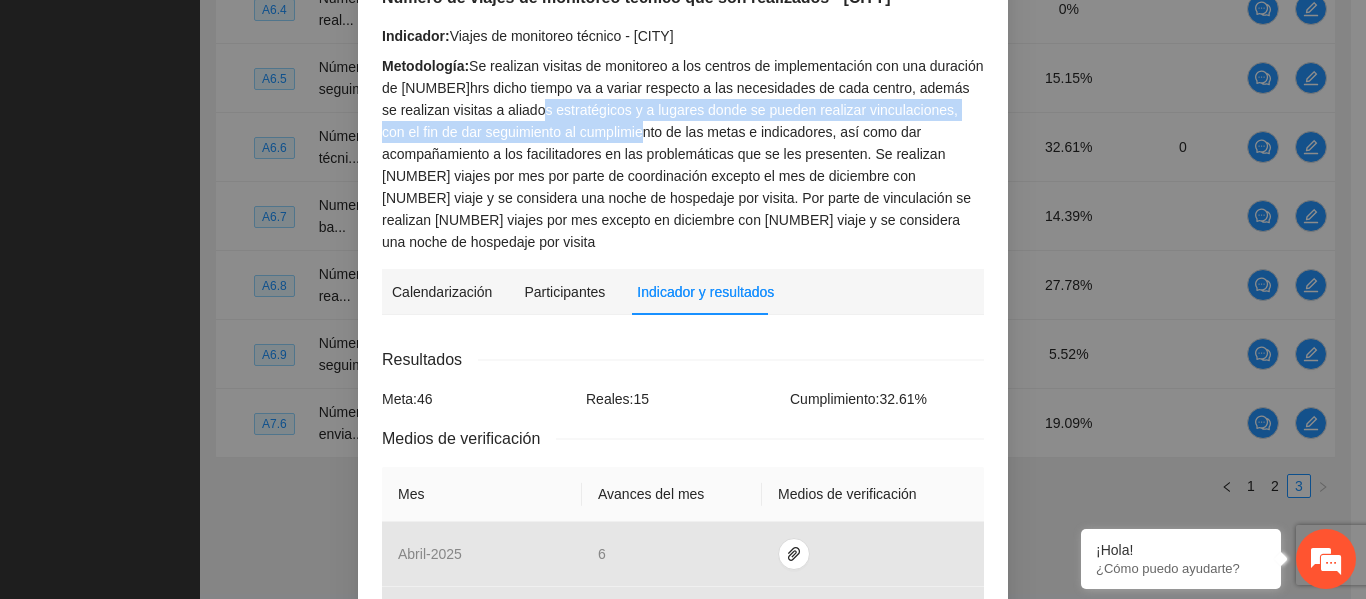 drag, startPoint x: 501, startPoint y: 114, endPoint x: 600, endPoint y: 131, distance: 100.44899 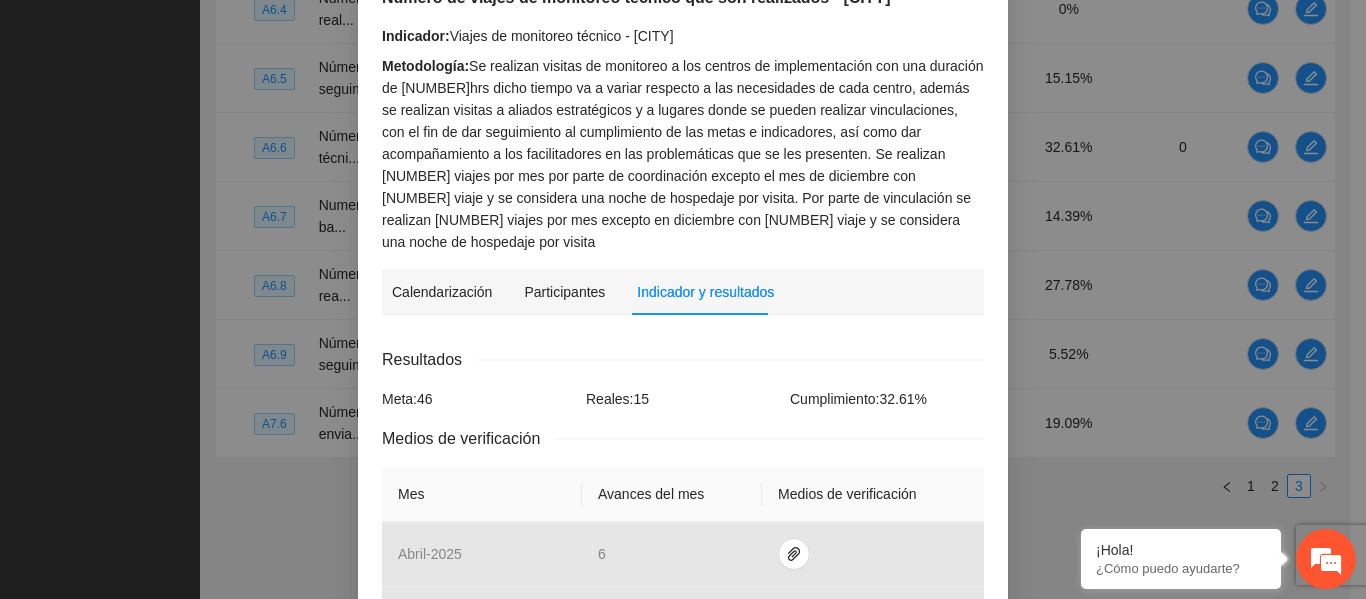 click on "Metodología:  Se realizan visitas de monitoreo a los centros de implementación con una duración de [NUMBER]hrs dicho tiempo va a variar respecto a las necesidades de cada centro, además se realizan visitas a aliados estratégicos y a lugares donde se pueden realizar vinculaciones, con el fin de dar seguimiento al cumplimiento de las metas e indicadores, así como dar acompañamiento a los facilitadores en las problemáticas que se les presenten.
Se realizan [NUMBER] viajes por mes por parte de coordinación excepto el mes de diciembre con [NUMBER] viaje y se considera una noche de hospedaje por visita.
Por parte de vinculación se realizan [NUMBER] viajes por mes excepto en diciembre con [NUMBER] viaje y se considera una noche de hospedaje por visita" at bounding box center [683, 154] 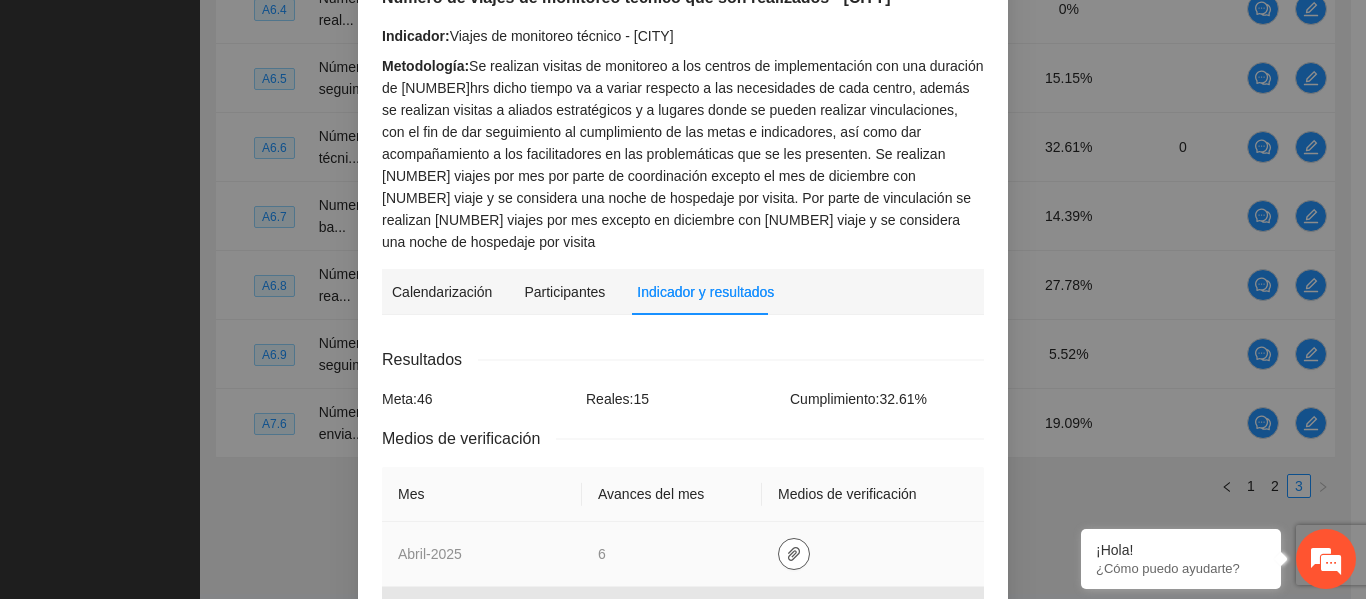 click at bounding box center [794, 554] 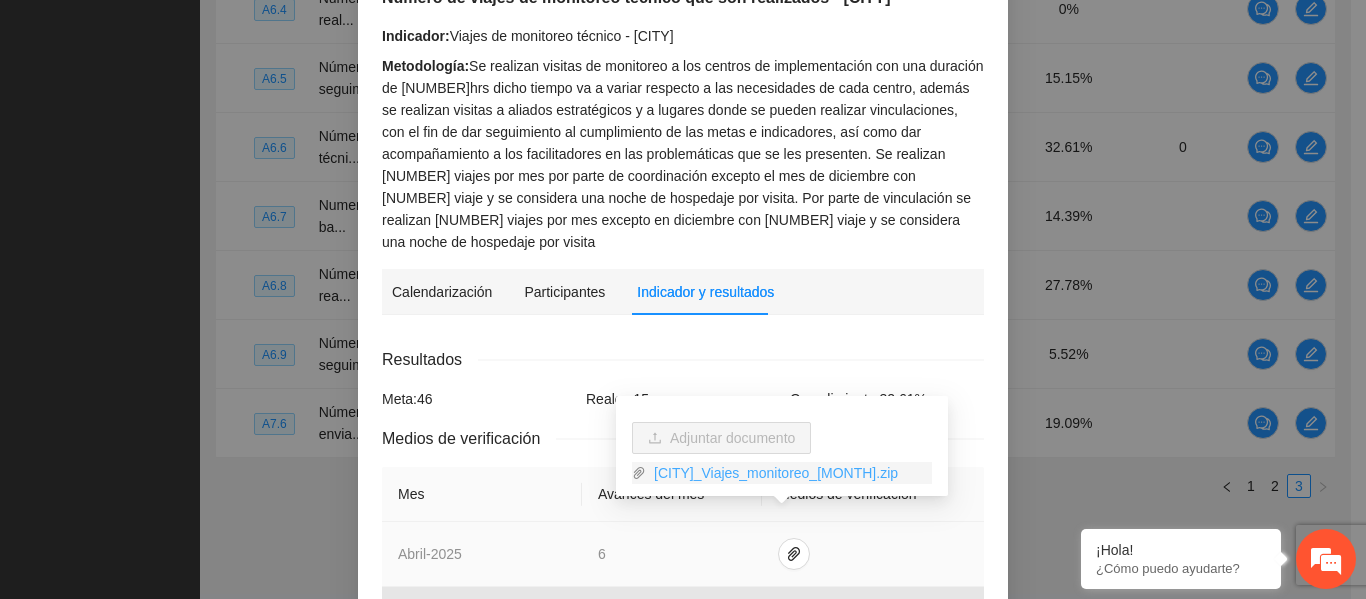 click on "[CITY]_Viajes_monitoreo_[MONTH].zip" at bounding box center [789, 473] 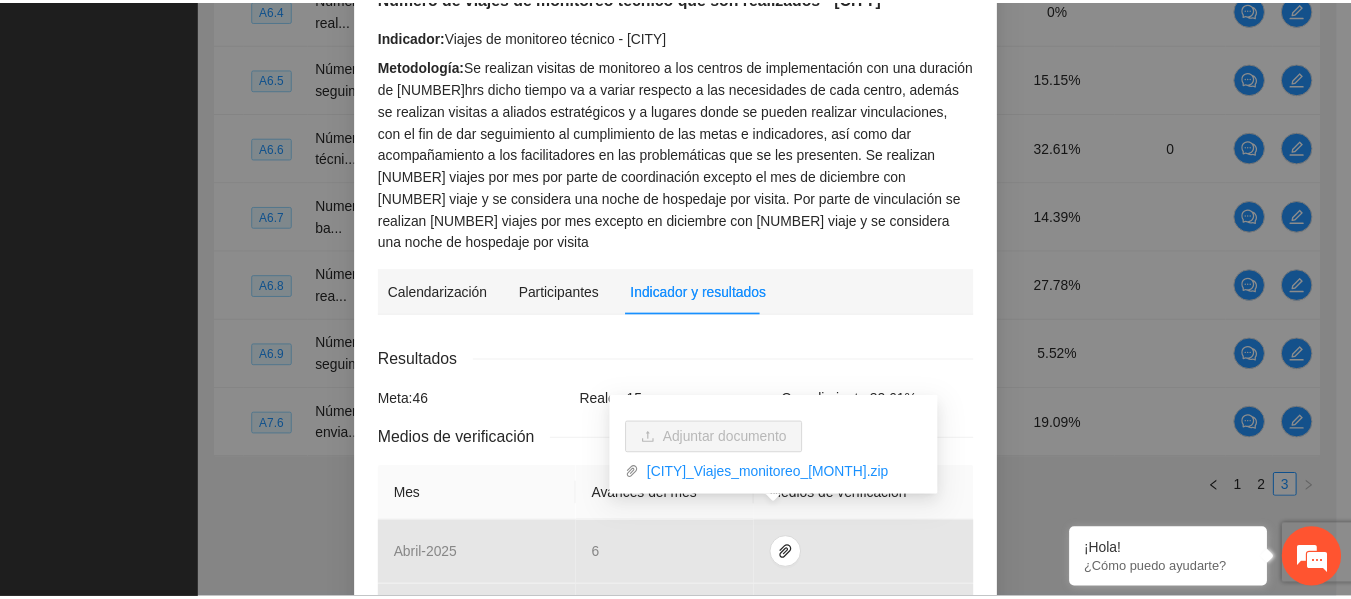 scroll, scrollTop: 0, scrollLeft: 0, axis: both 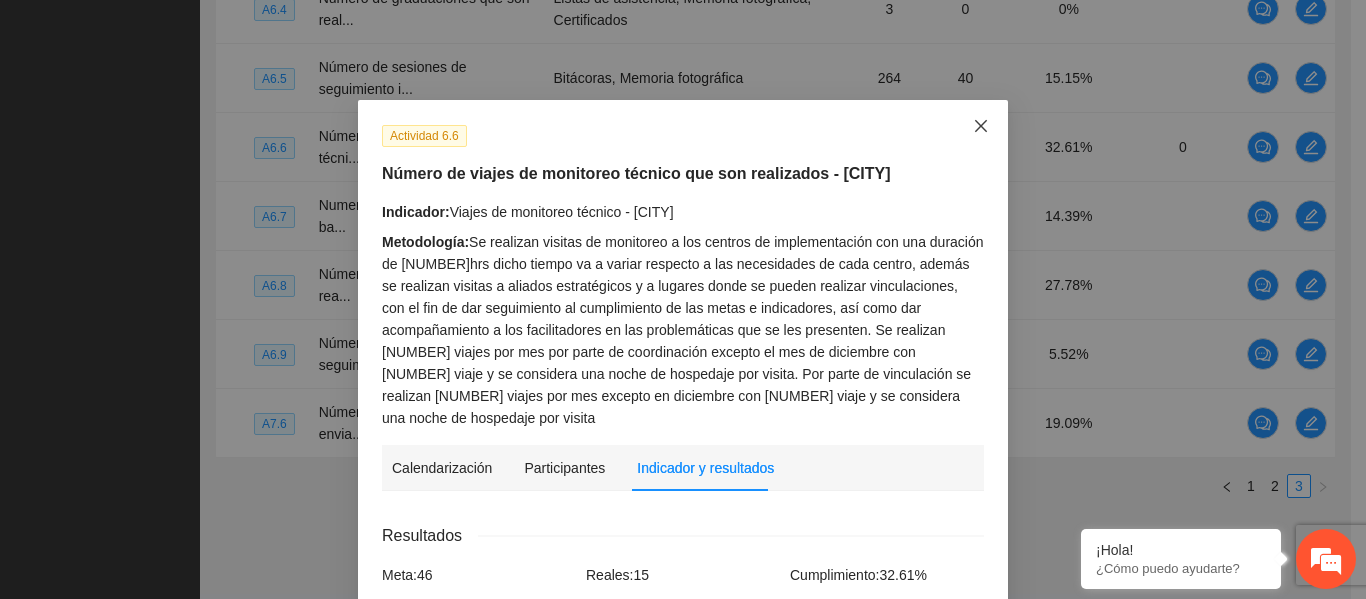 click 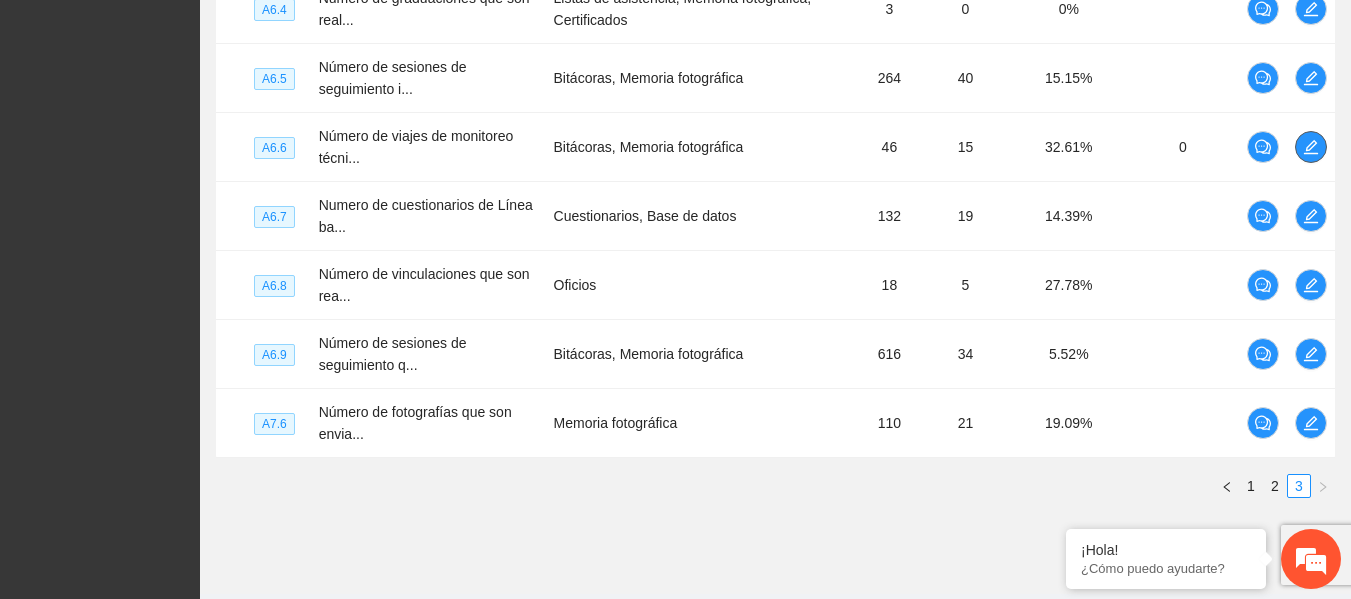scroll, scrollTop: 0, scrollLeft: 0, axis: both 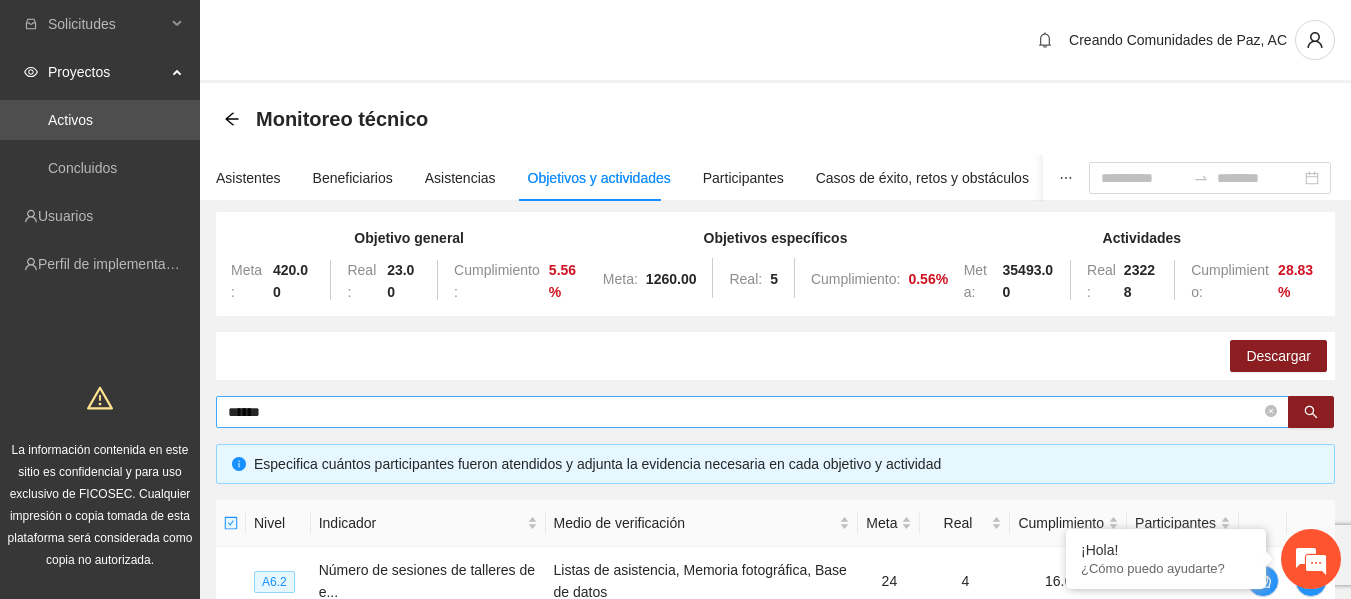 click on "******" at bounding box center [744, 412] 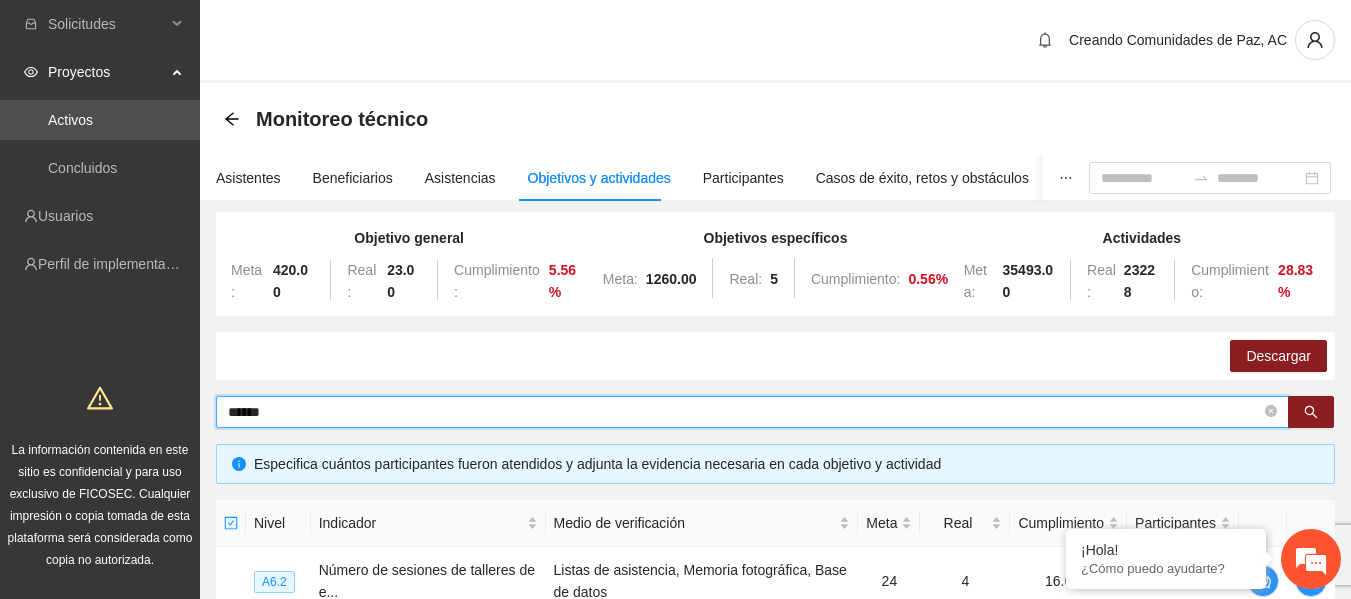 click on "******" at bounding box center [744, 412] 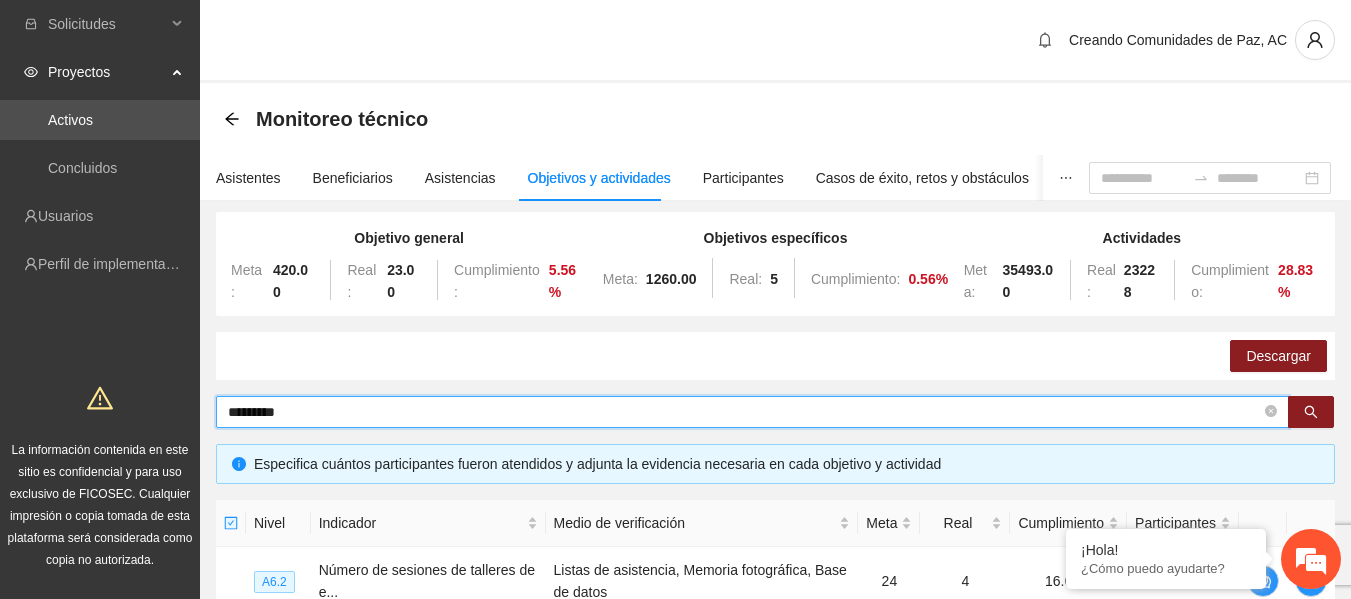 type on "*********" 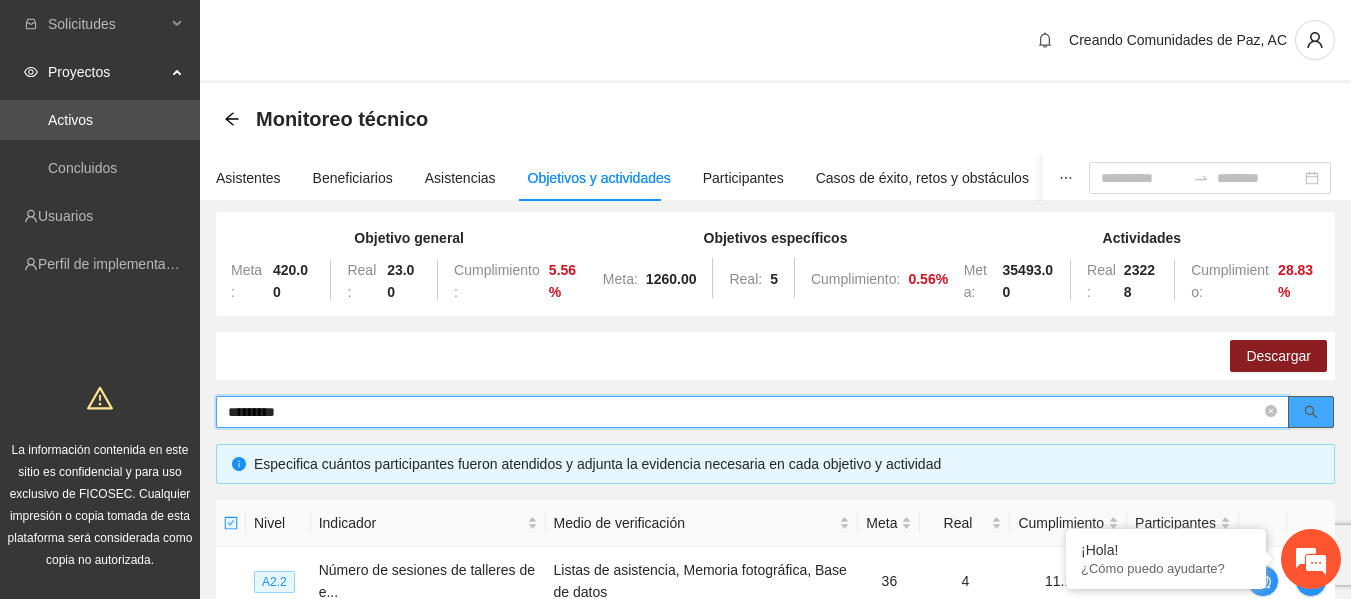 click 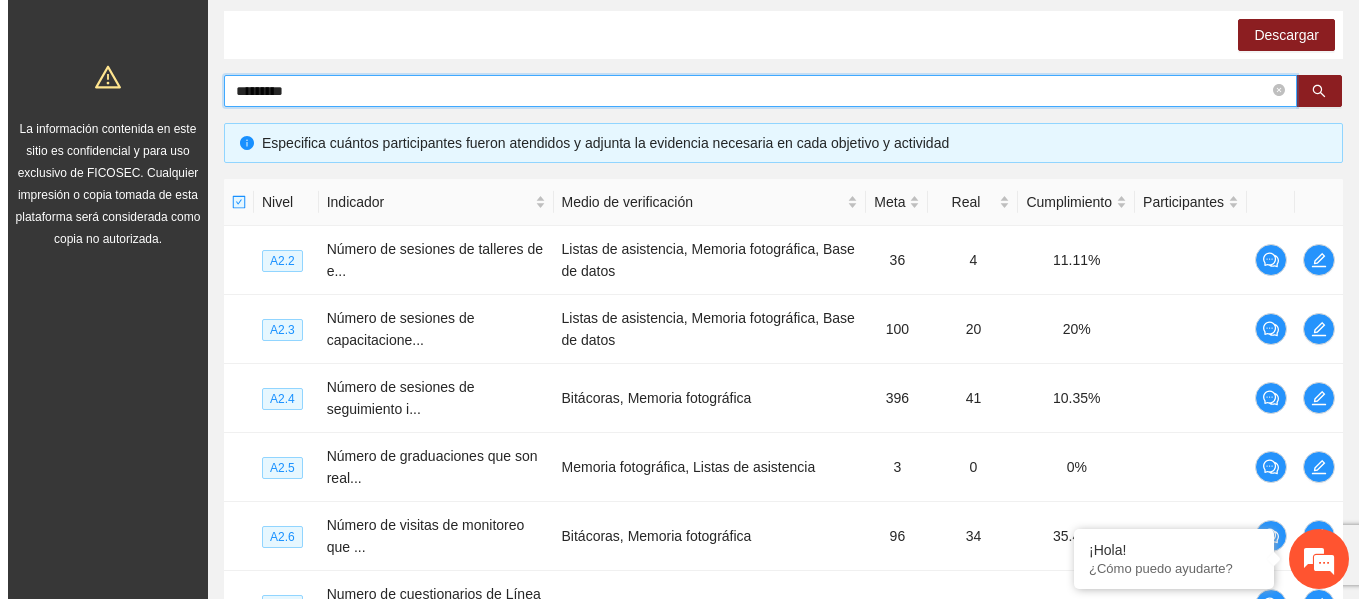 scroll, scrollTop: 355, scrollLeft: 0, axis: vertical 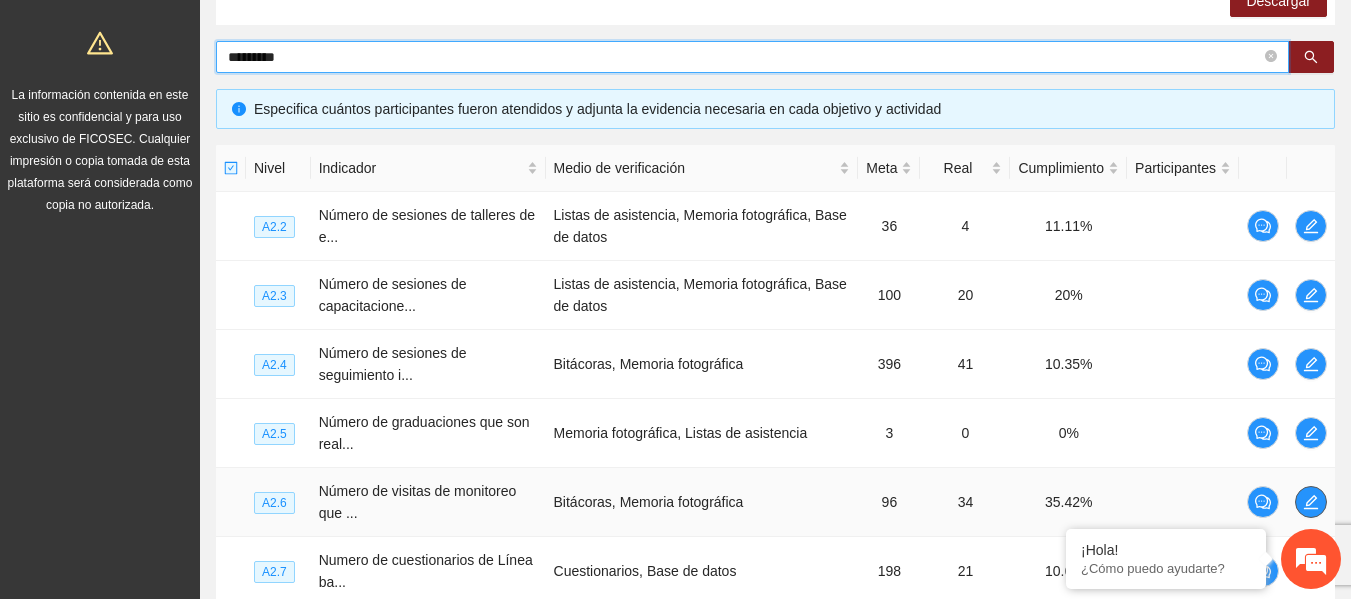 click at bounding box center [1311, 502] 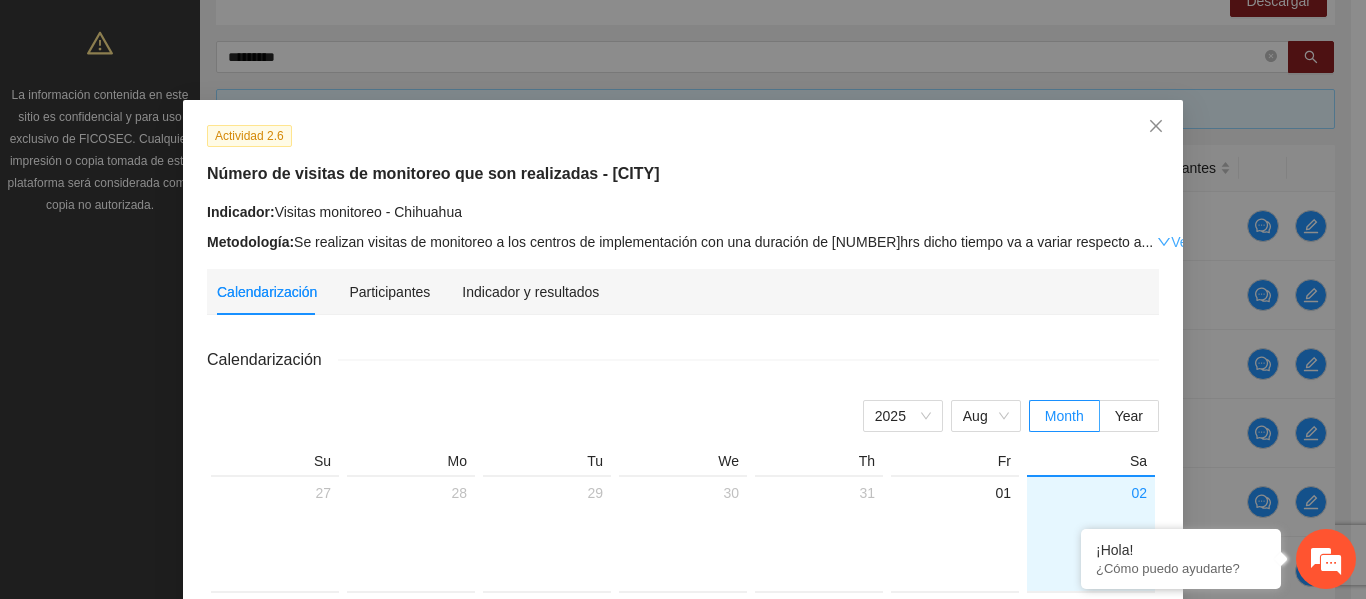 click on "Ver más" at bounding box center [1189, 242] 